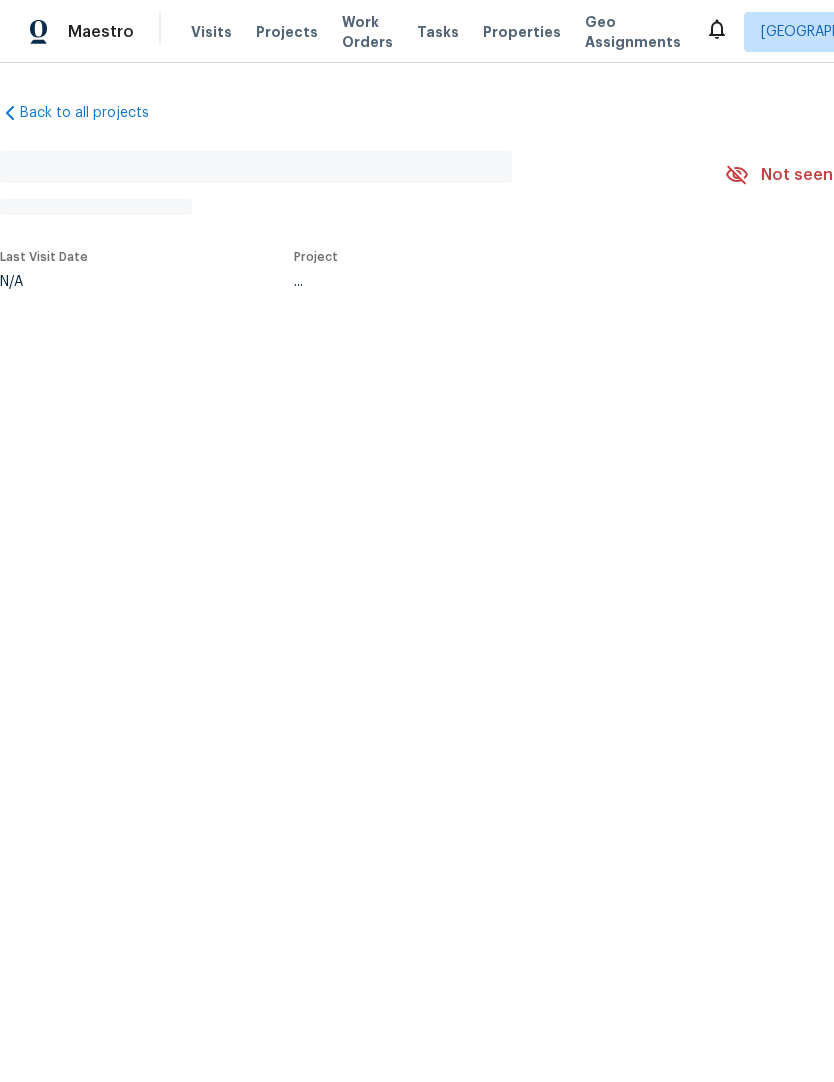scroll, scrollTop: 0, scrollLeft: 0, axis: both 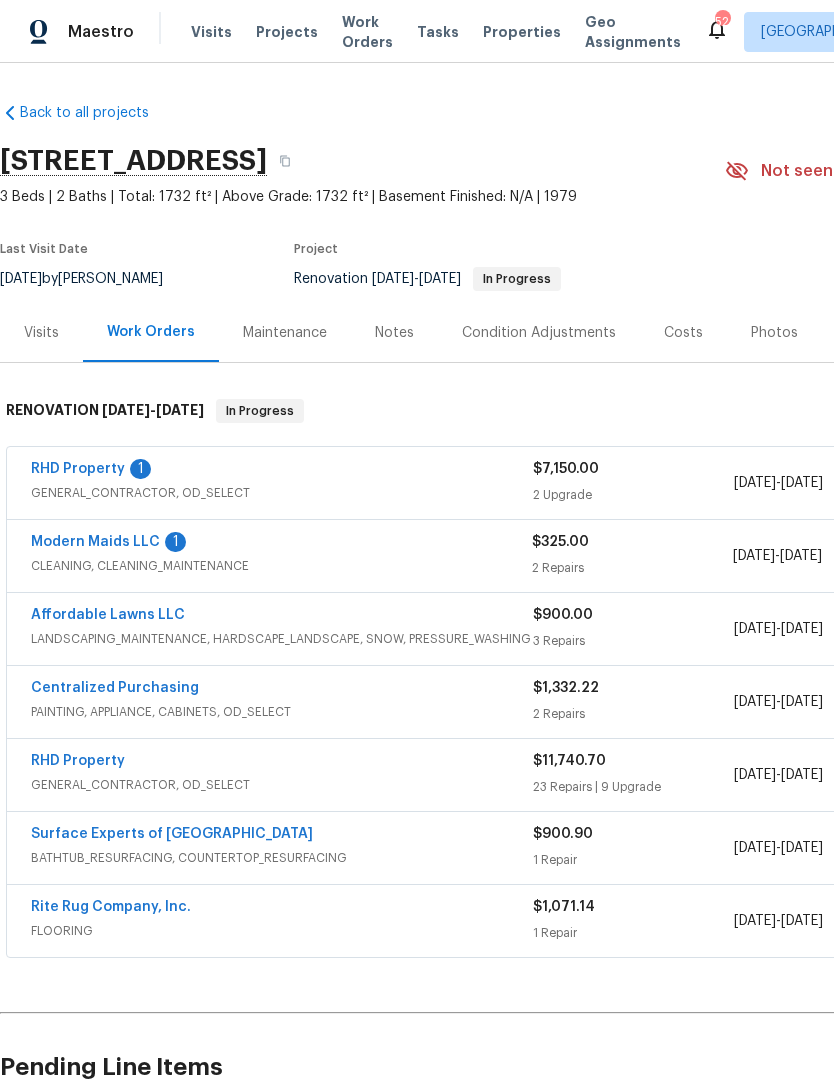 click on "RHD Property" at bounding box center [78, 469] 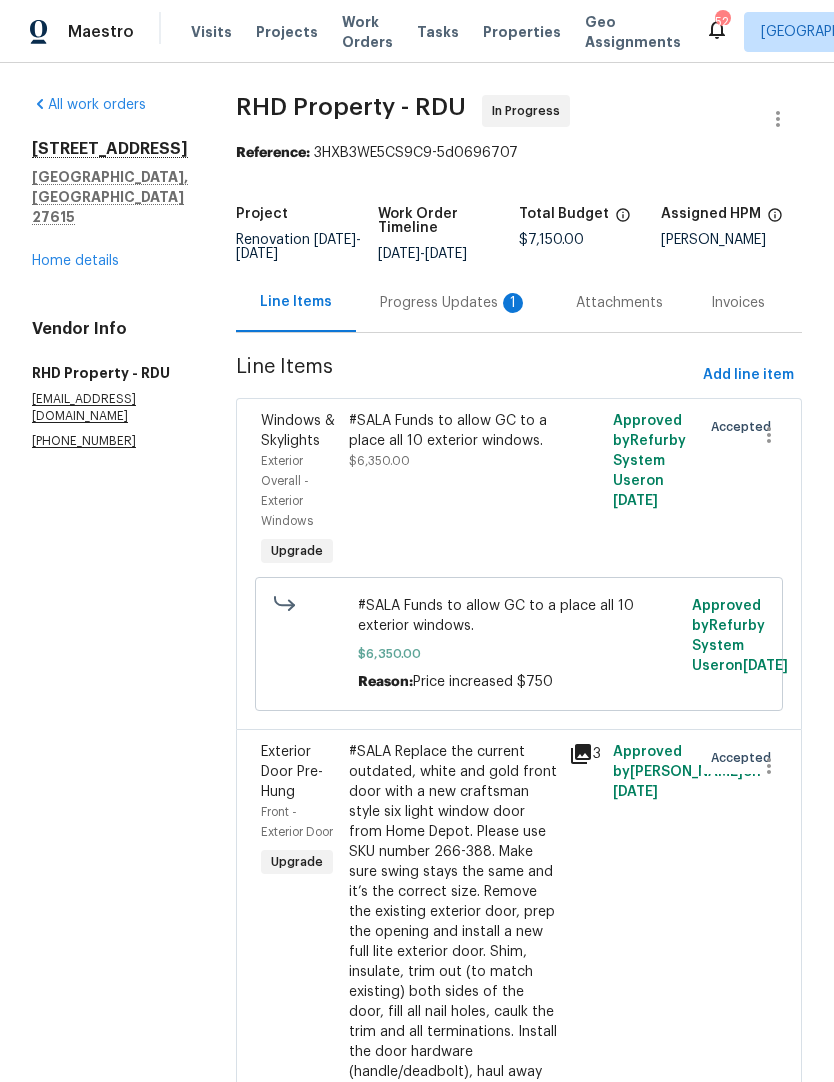 click on "Progress Updates 1" at bounding box center (454, 303) 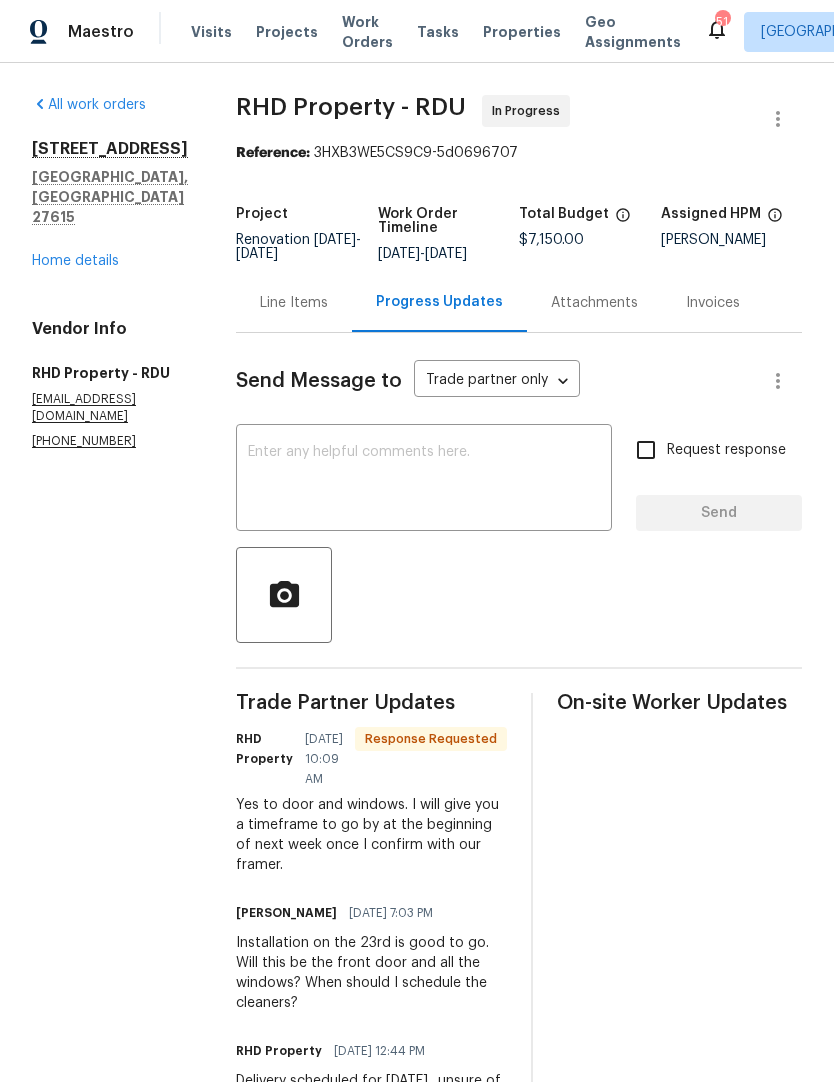 click on "Home details" at bounding box center [75, 261] 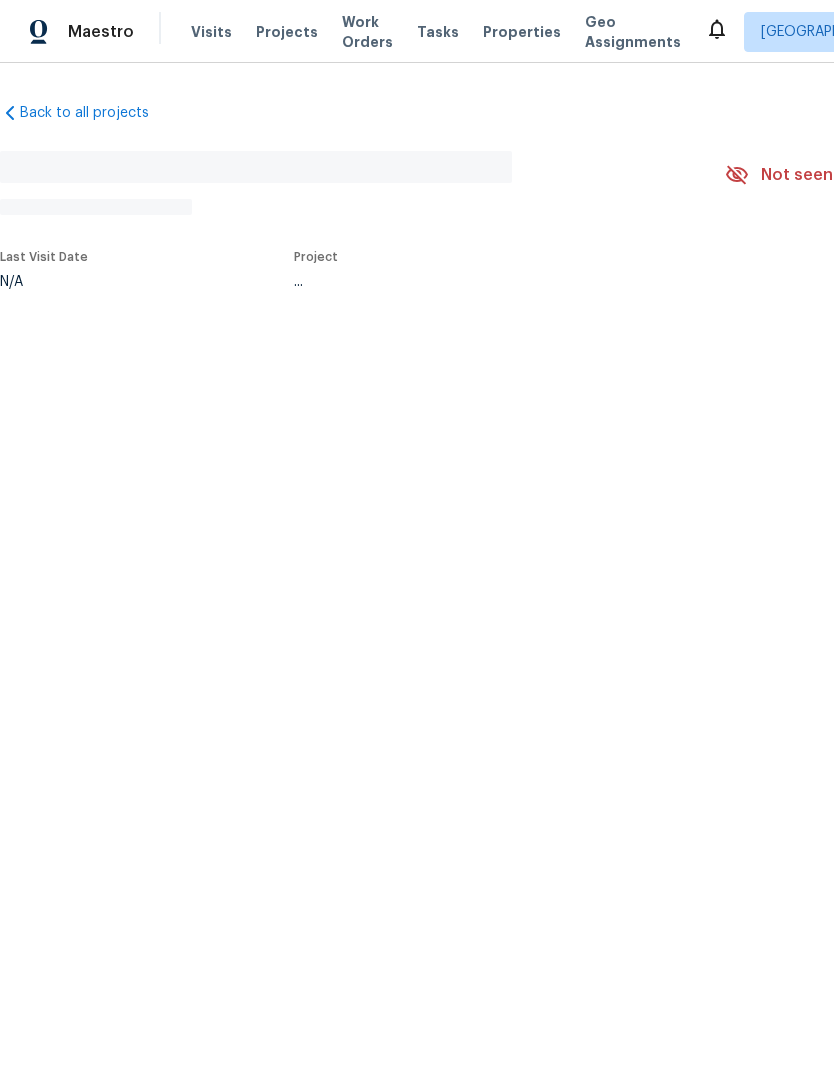 scroll, scrollTop: 0, scrollLeft: 0, axis: both 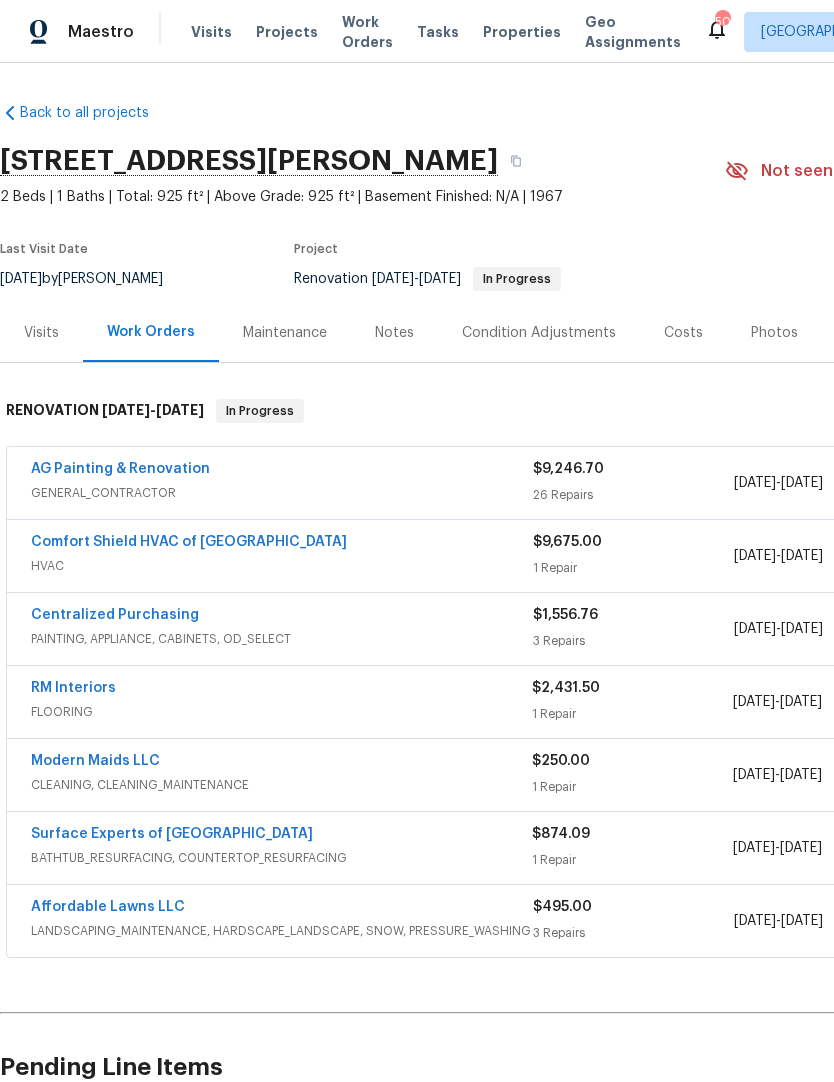 click on "AG Painting & Renovation" at bounding box center [120, 469] 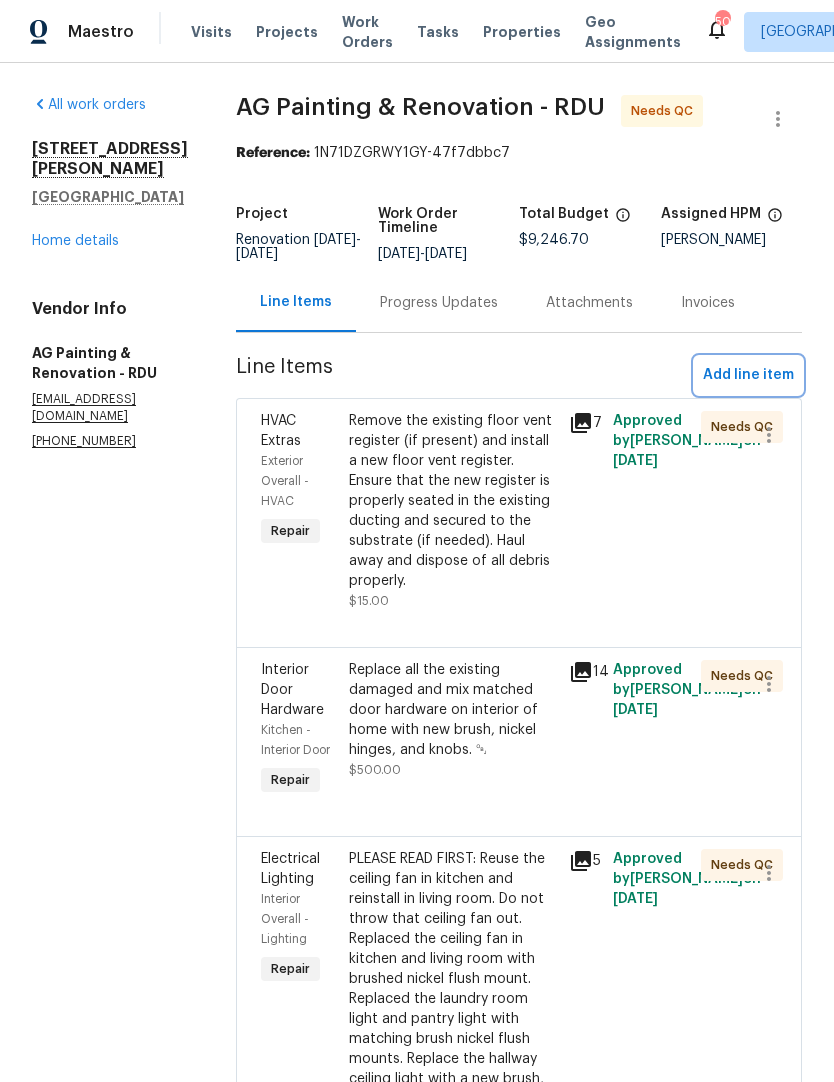 click on "Add line item" at bounding box center (748, 375) 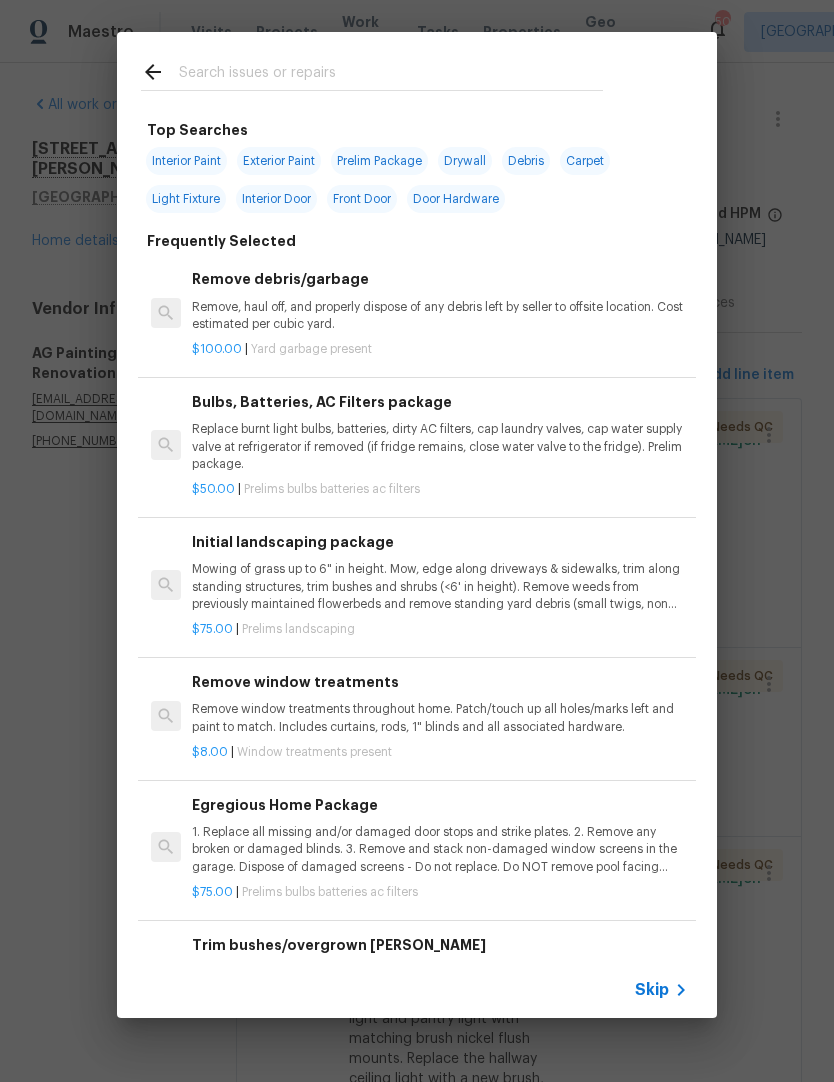 scroll, scrollTop: 0, scrollLeft: 0, axis: both 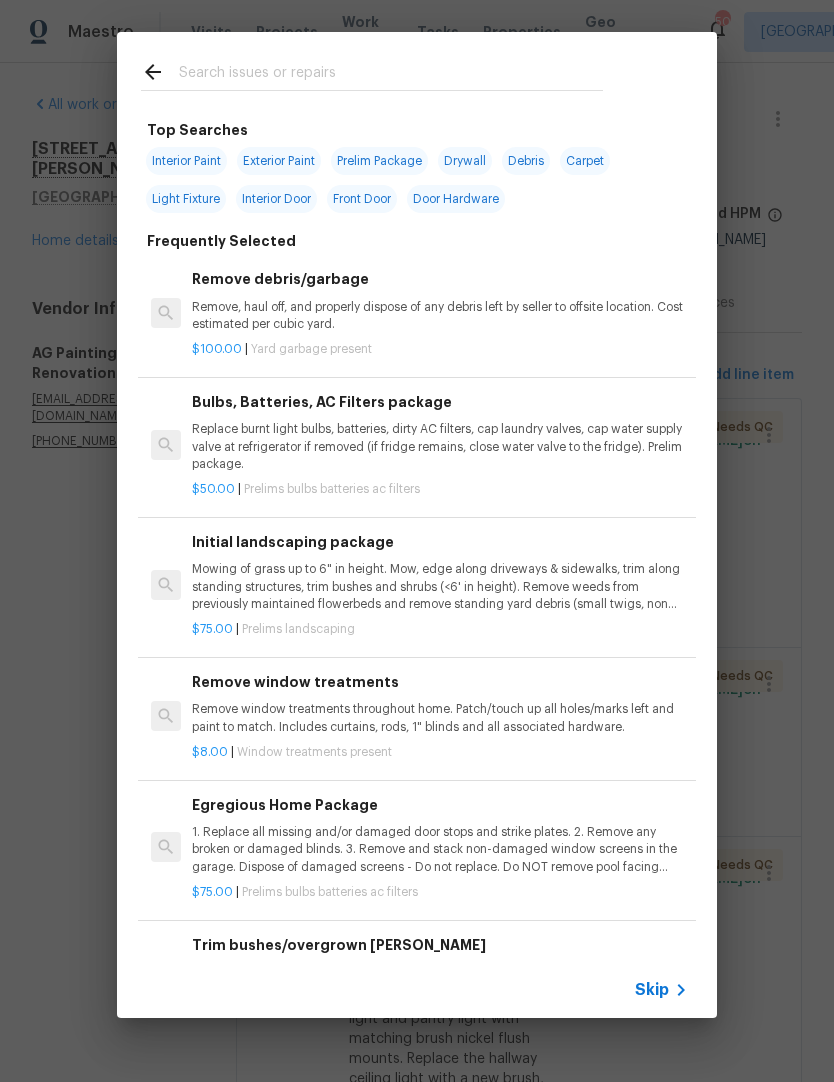 click at bounding box center [391, 75] 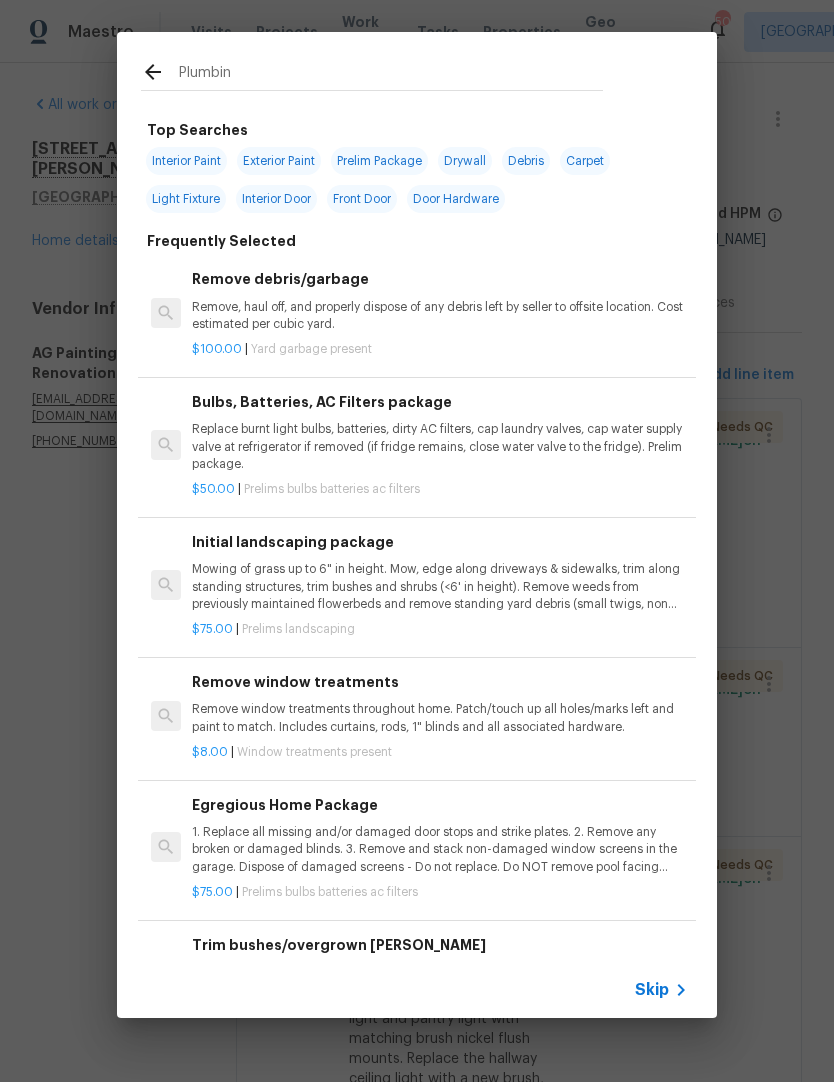 type on "Plumbing" 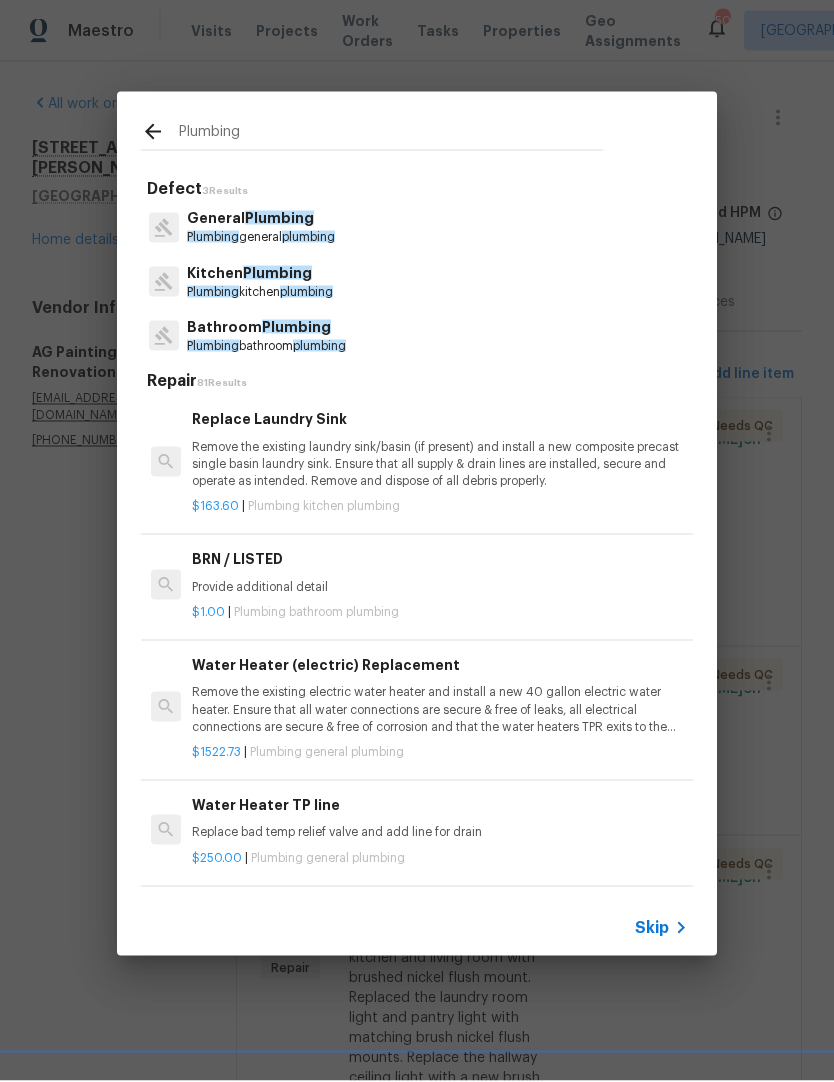 click on "Plumbing" at bounding box center (277, 274) 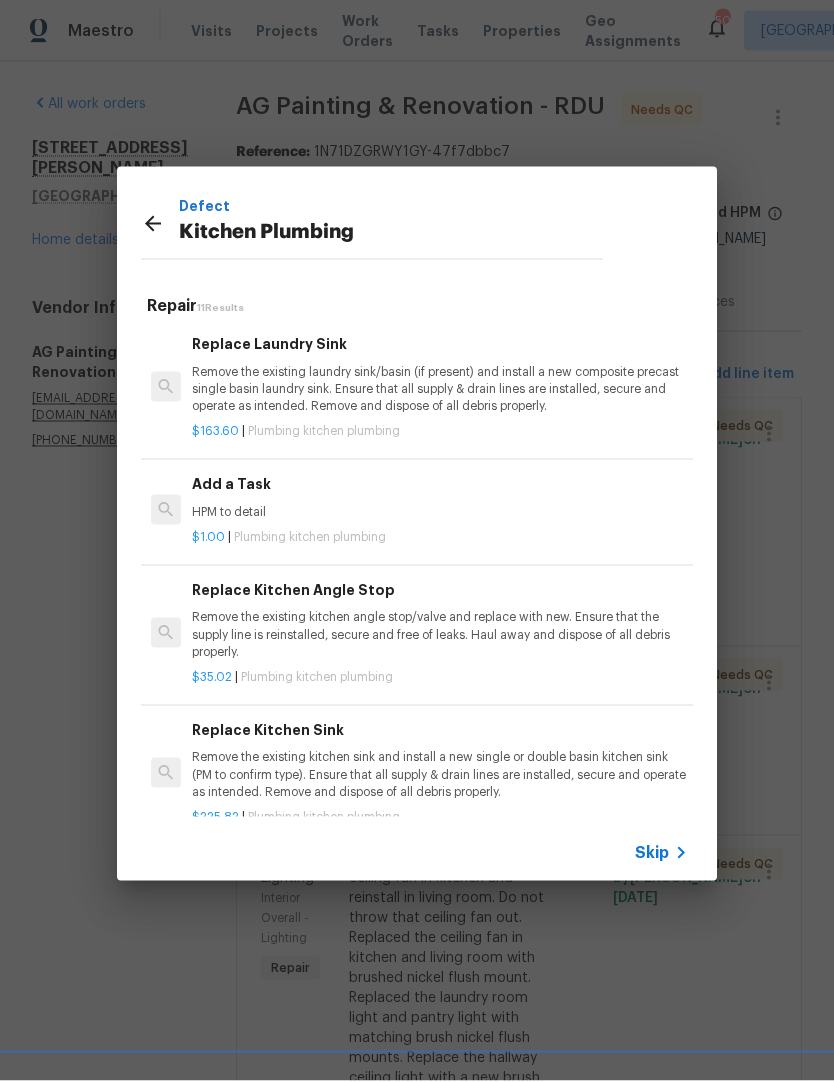 scroll, scrollTop: 2, scrollLeft: 0, axis: vertical 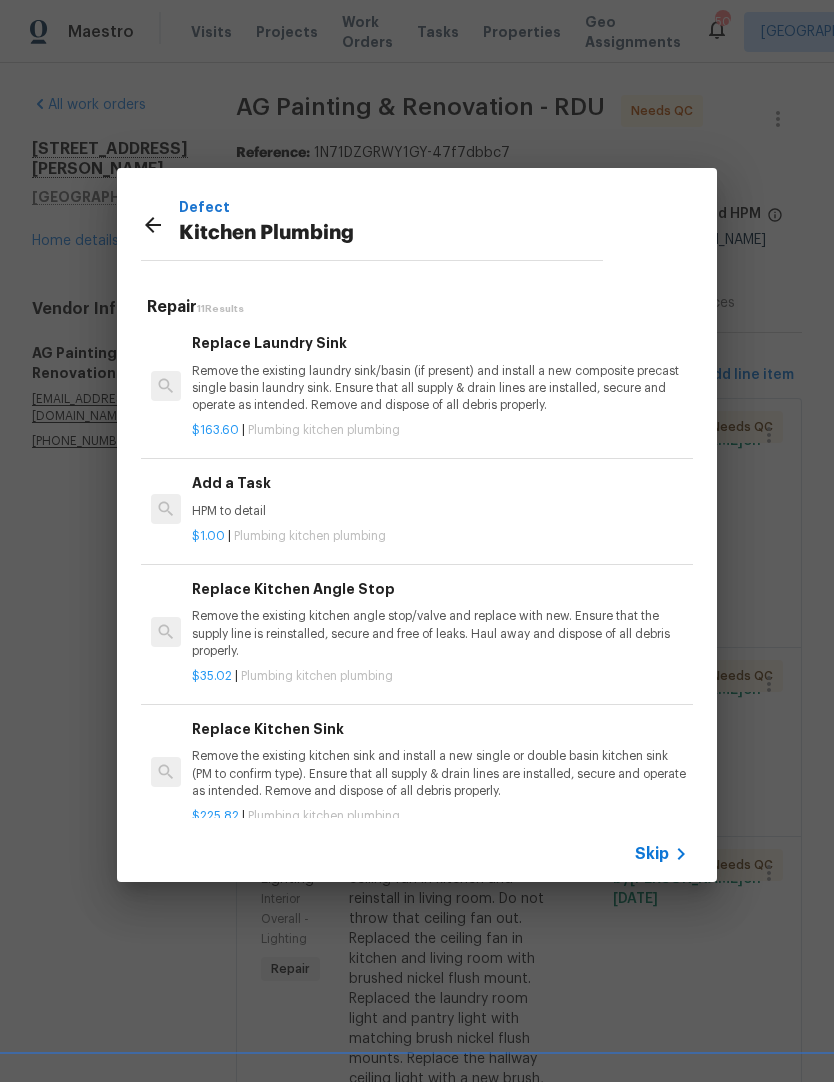 click on "Remove the existing kitchen angle stop/valve and replace with new. Ensure that the supply line is reinstalled, secure and free of leaks. Haul away and dispose of all debris properly." at bounding box center [440, 633] 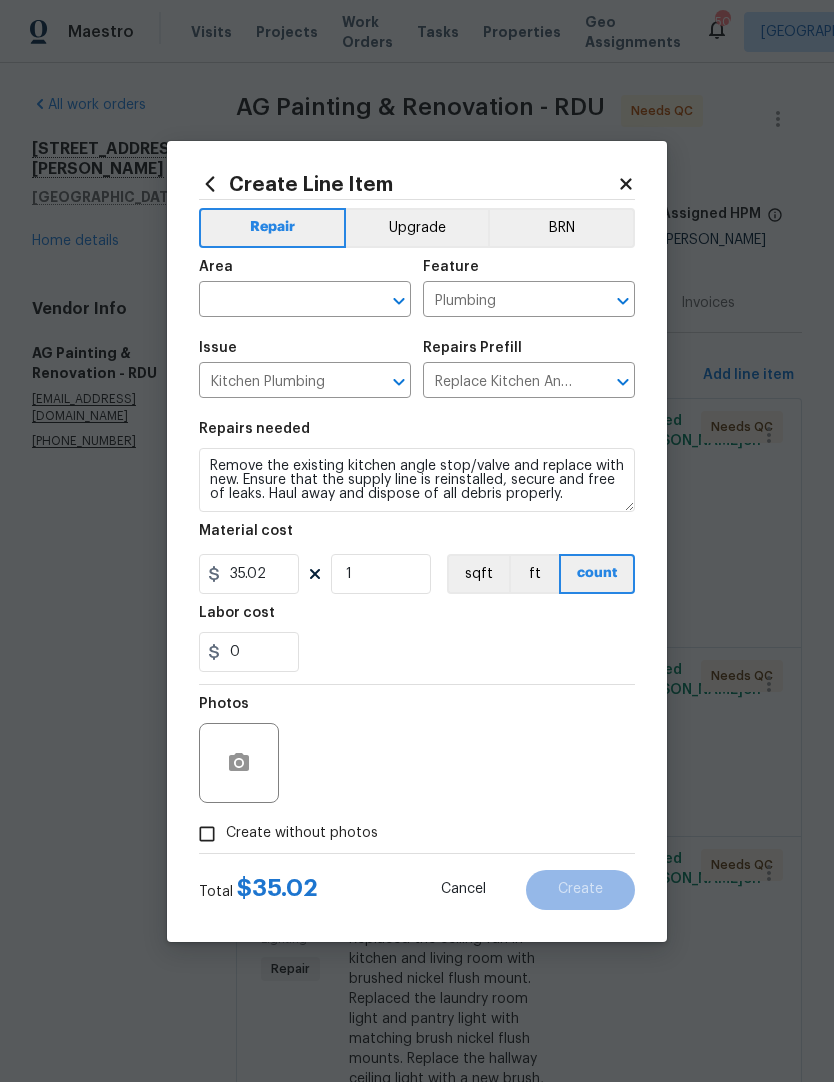 click on "Area" at bounding box center (305, 273) 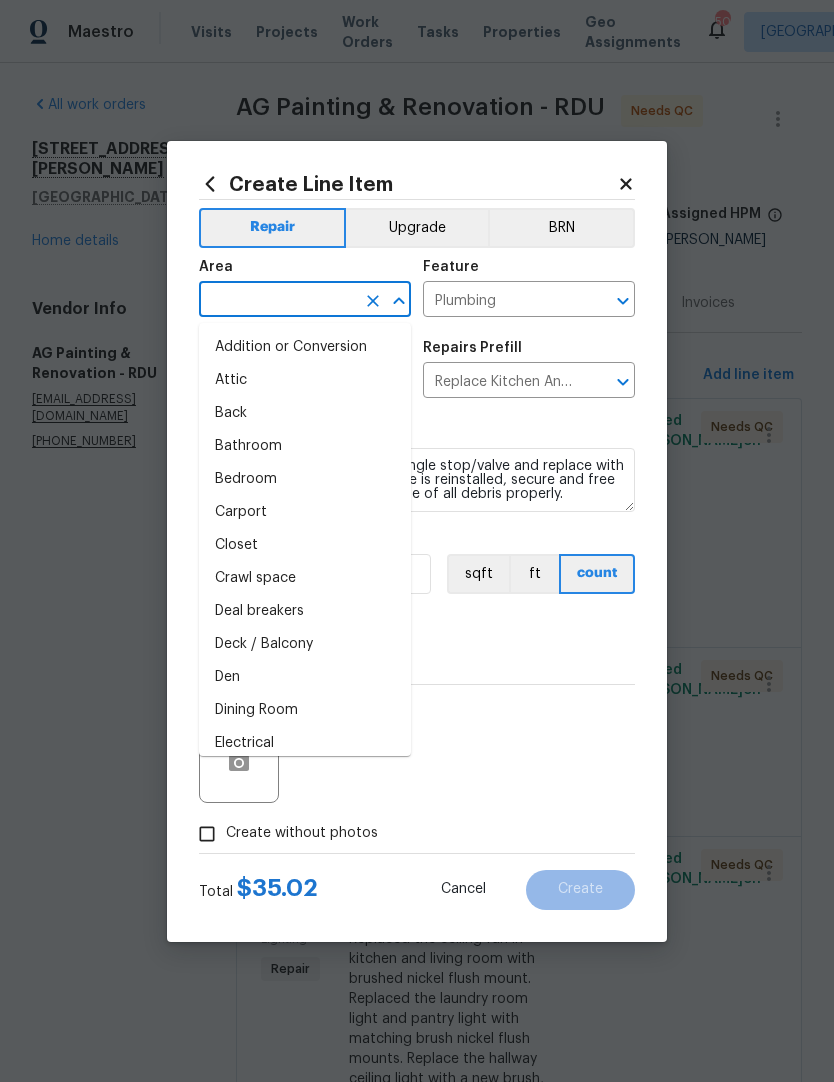 scroll, scrollTop: 1, scrollLeft: 0, axis: vertical 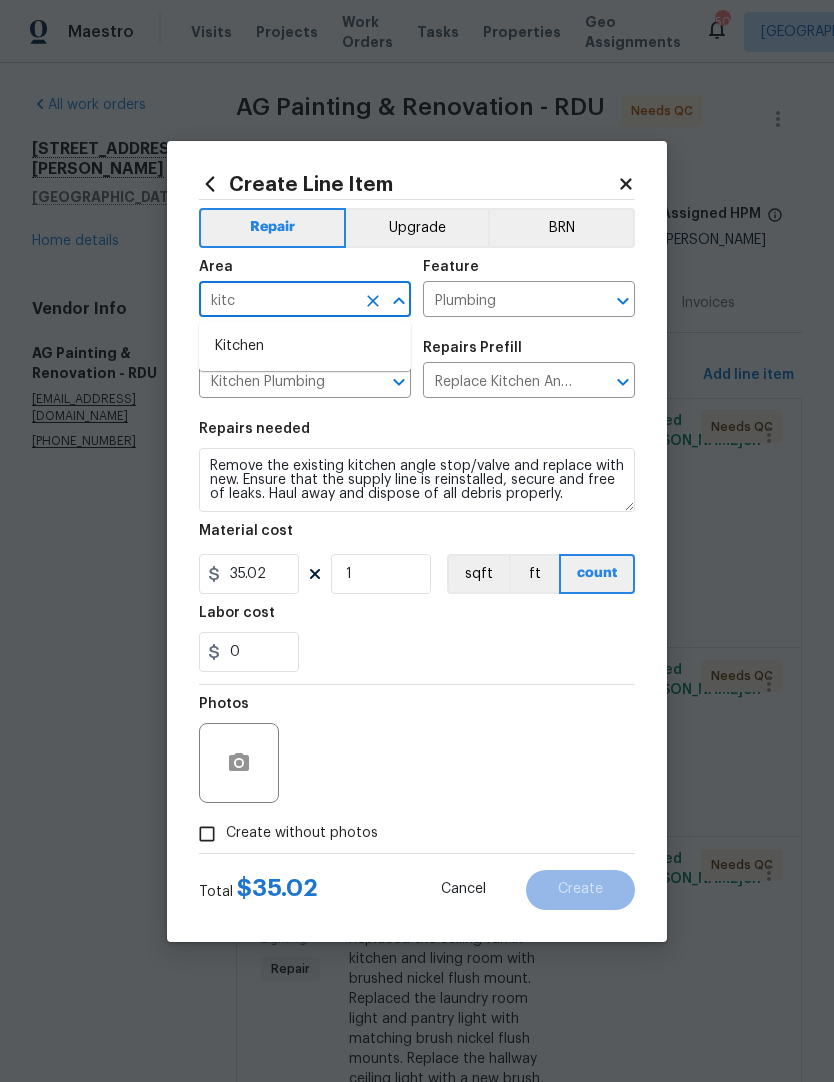 click on "Kitchen" at bounding box center [305, 346] 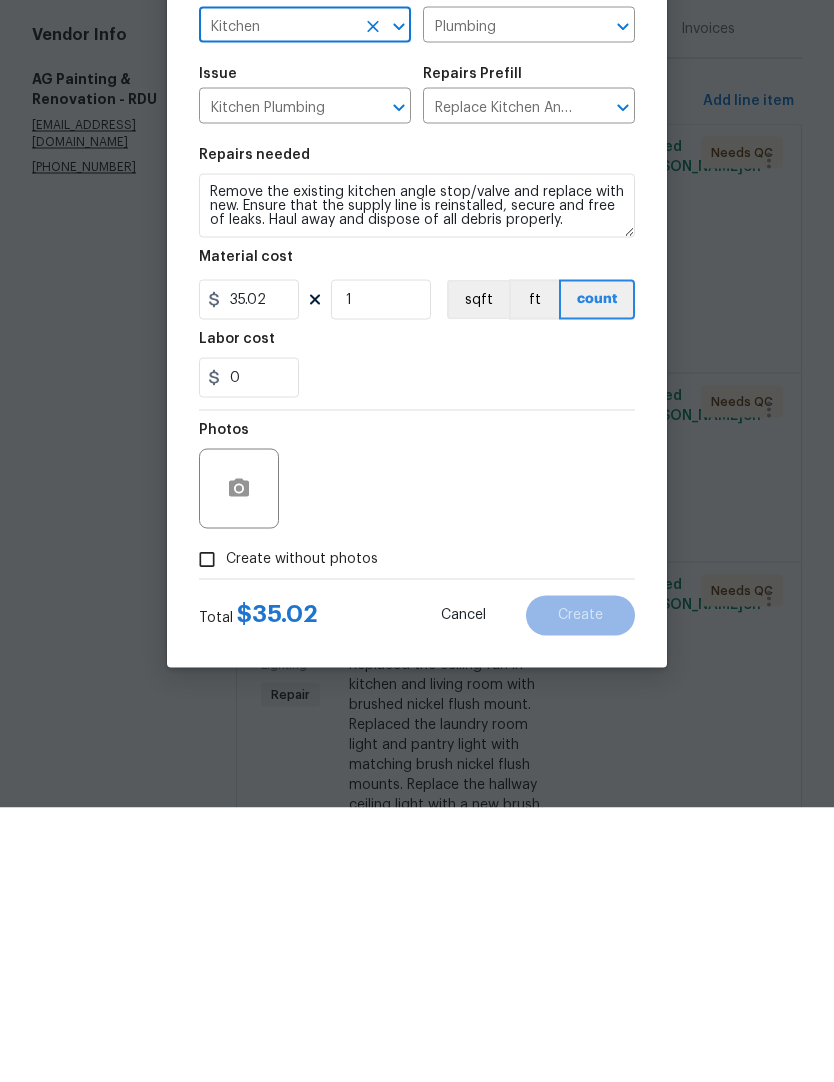 click on "Create without photos" at bounding box center [207, 834] 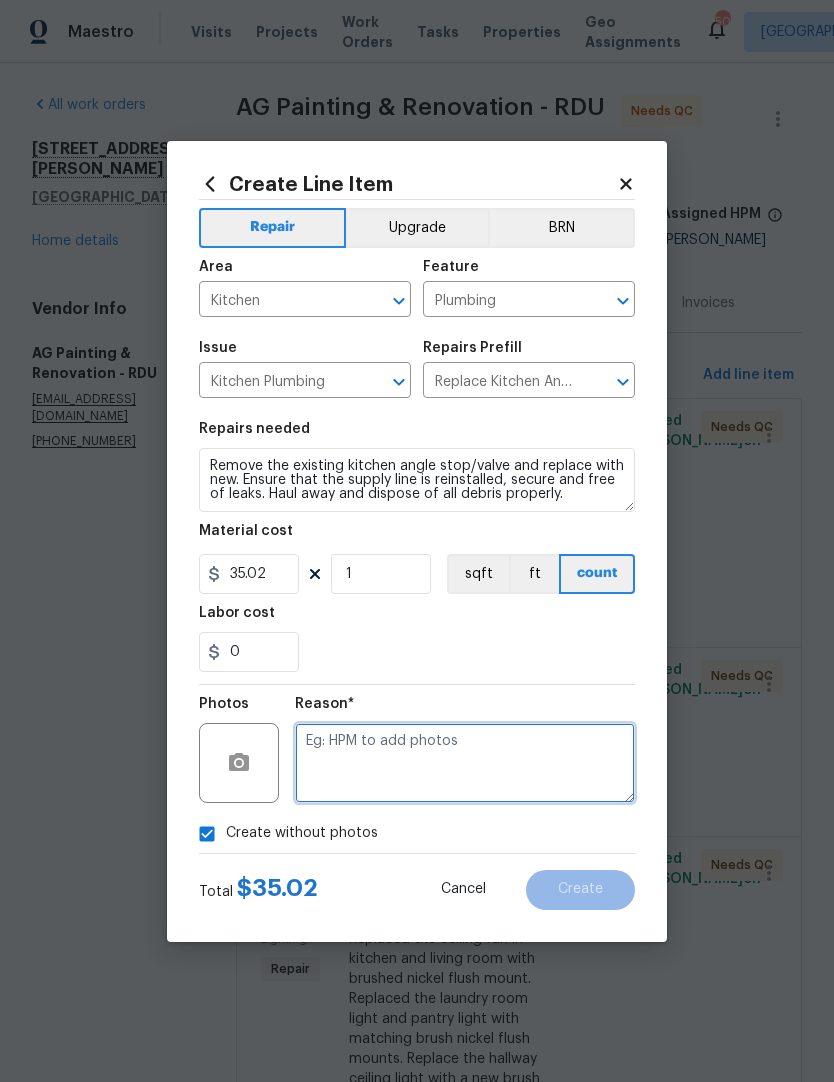 click at bounding box center [465, 763] 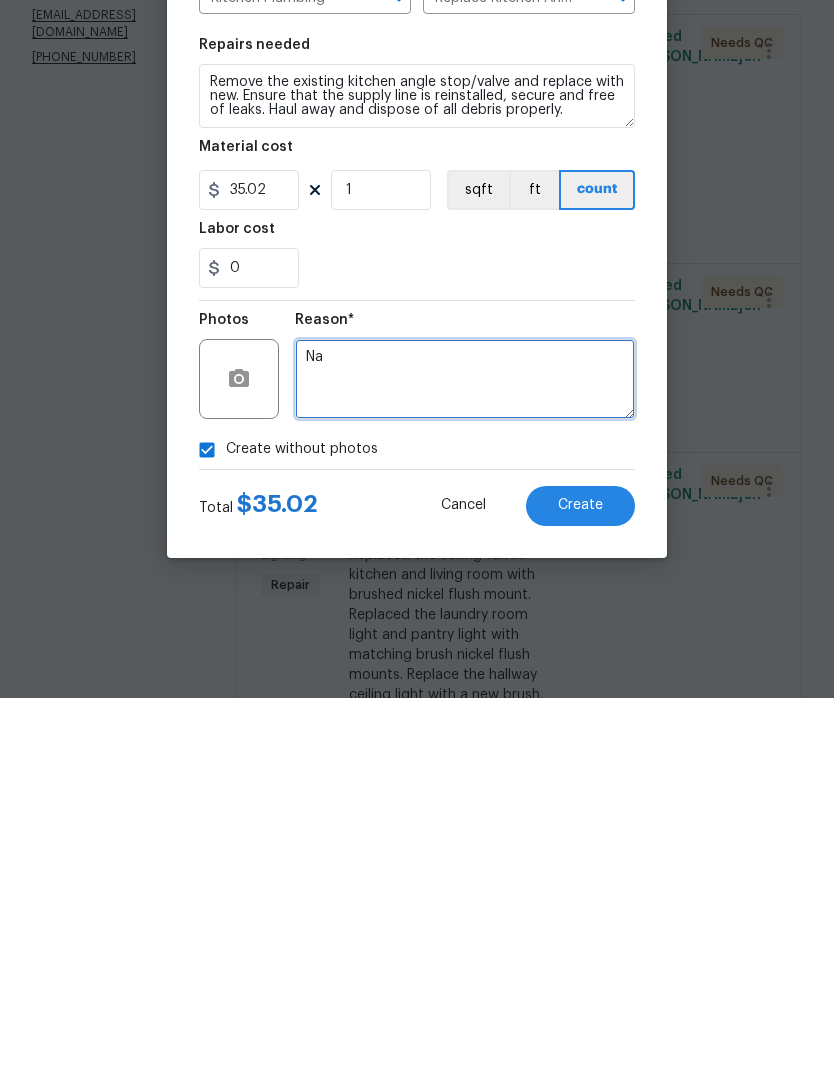 type on "Na" 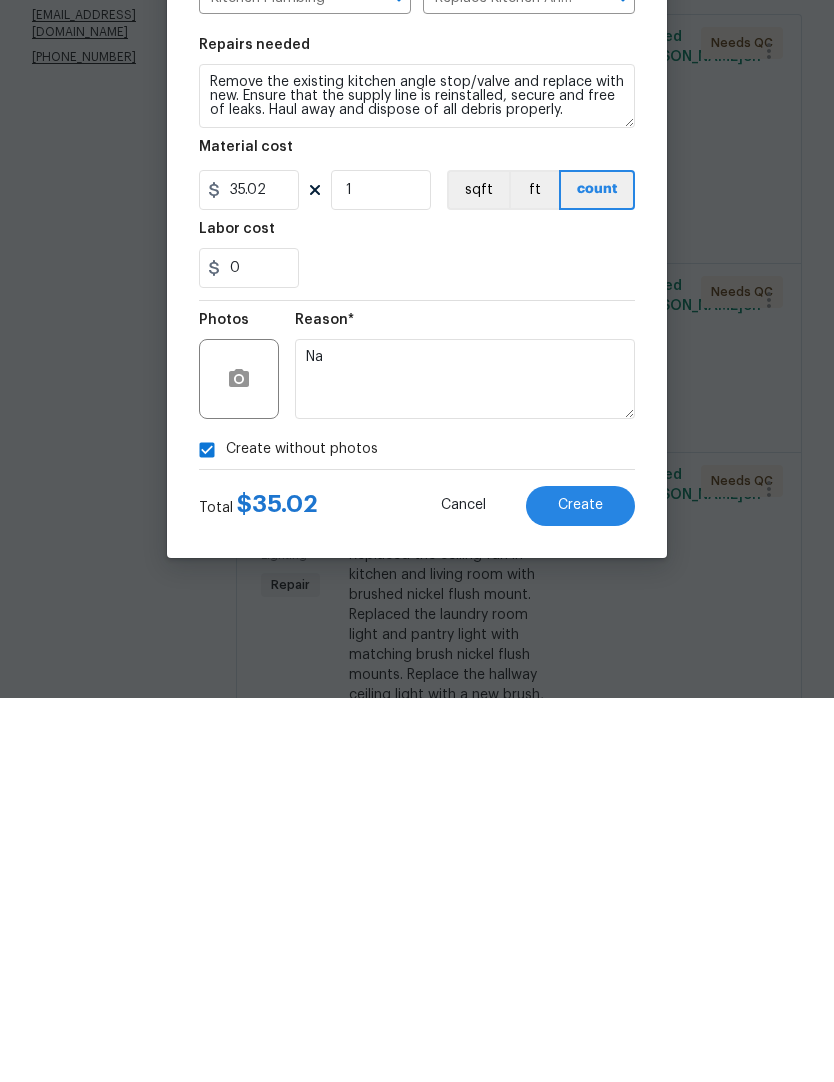 click on "Create" at bounding box center (580, 889) 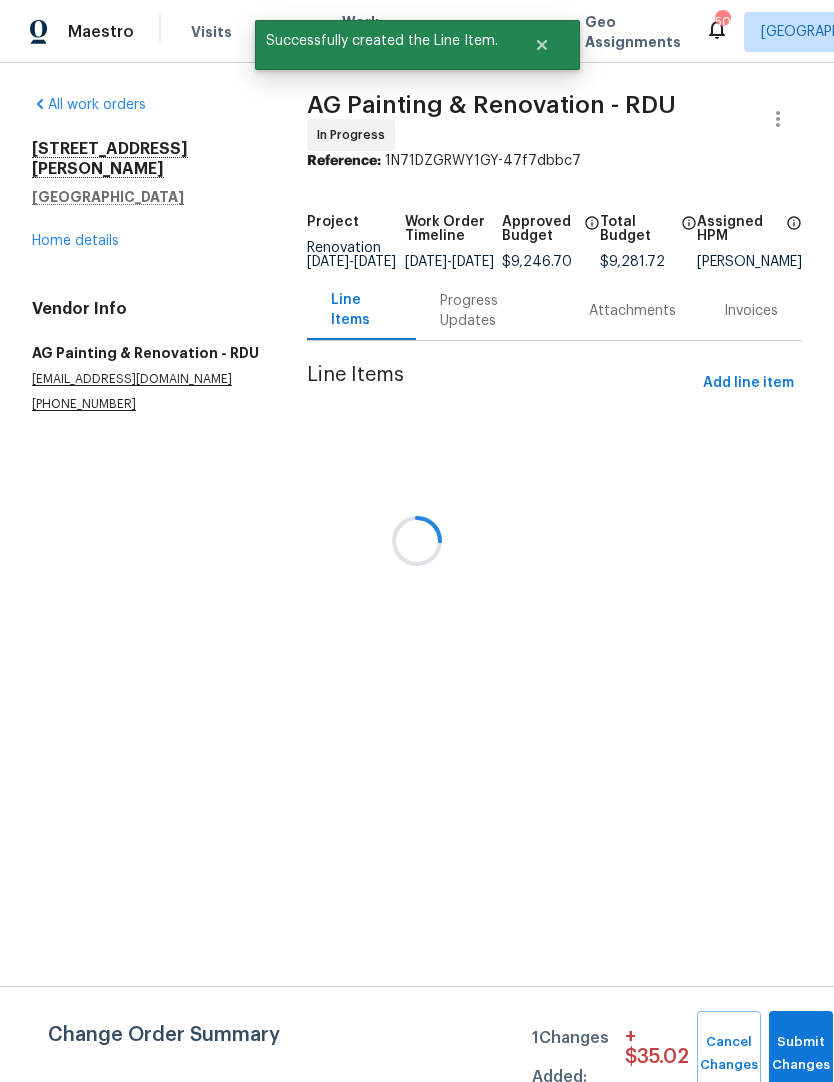 scroll, scrollTop: 0, scrollLeft: 0, axis: both 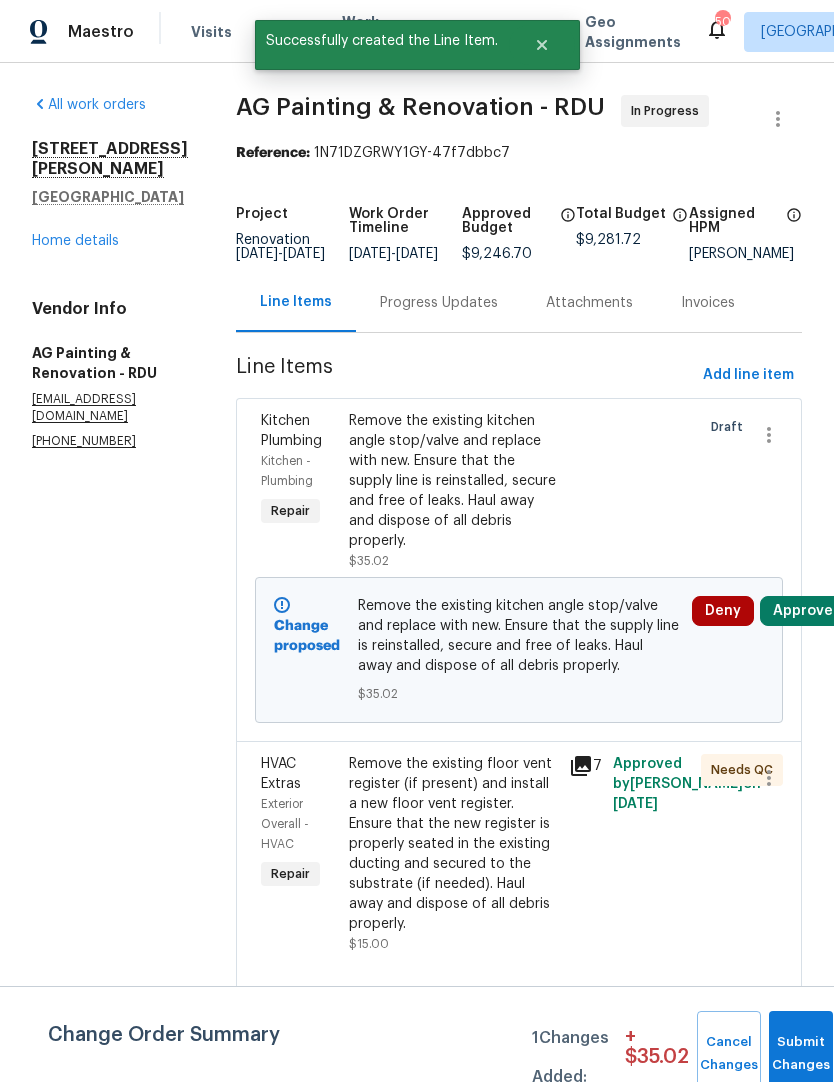 click on "Approve" at bounding box center [803, 611] 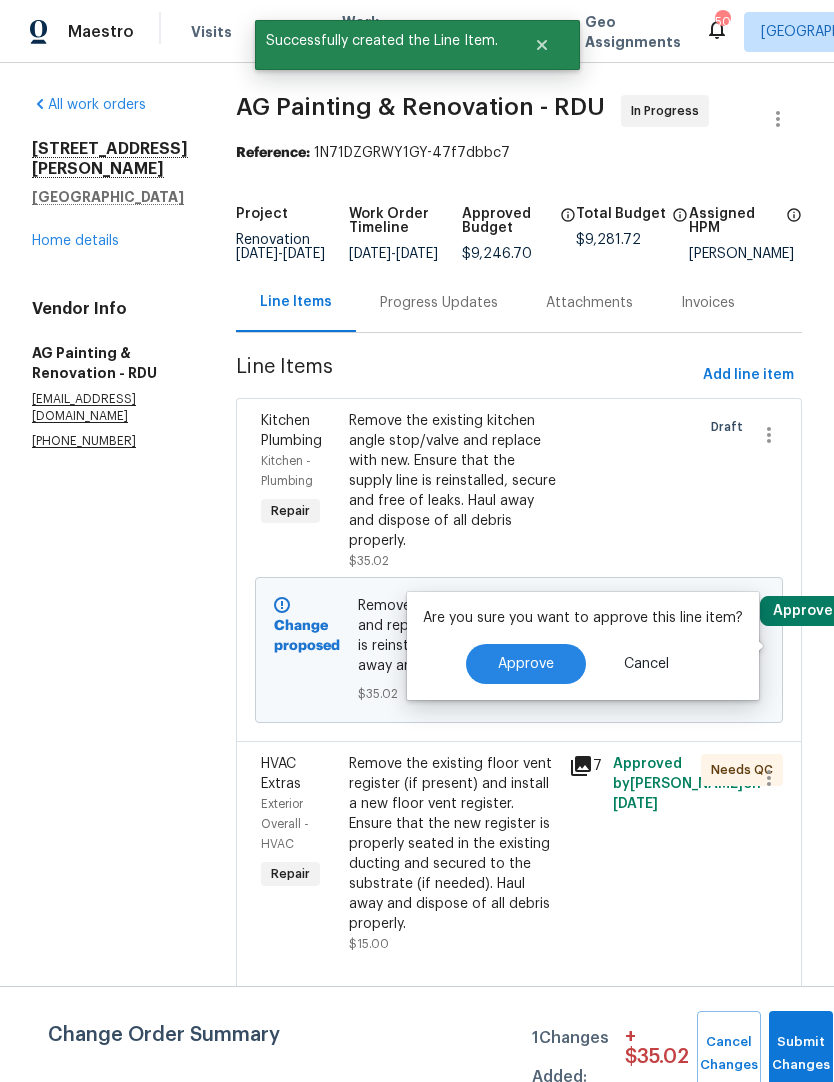 click on "Approve" at bounding box center [526, 664] 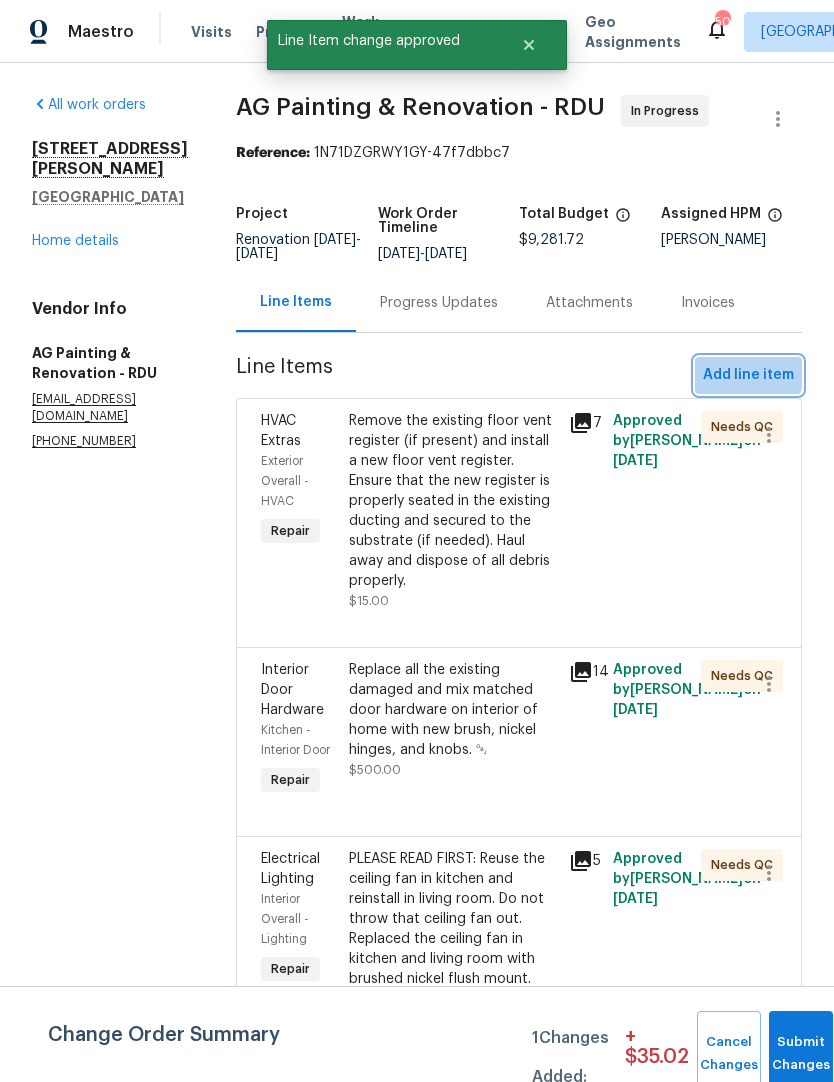 click on "Add line item" at bounding box center (748, 375) 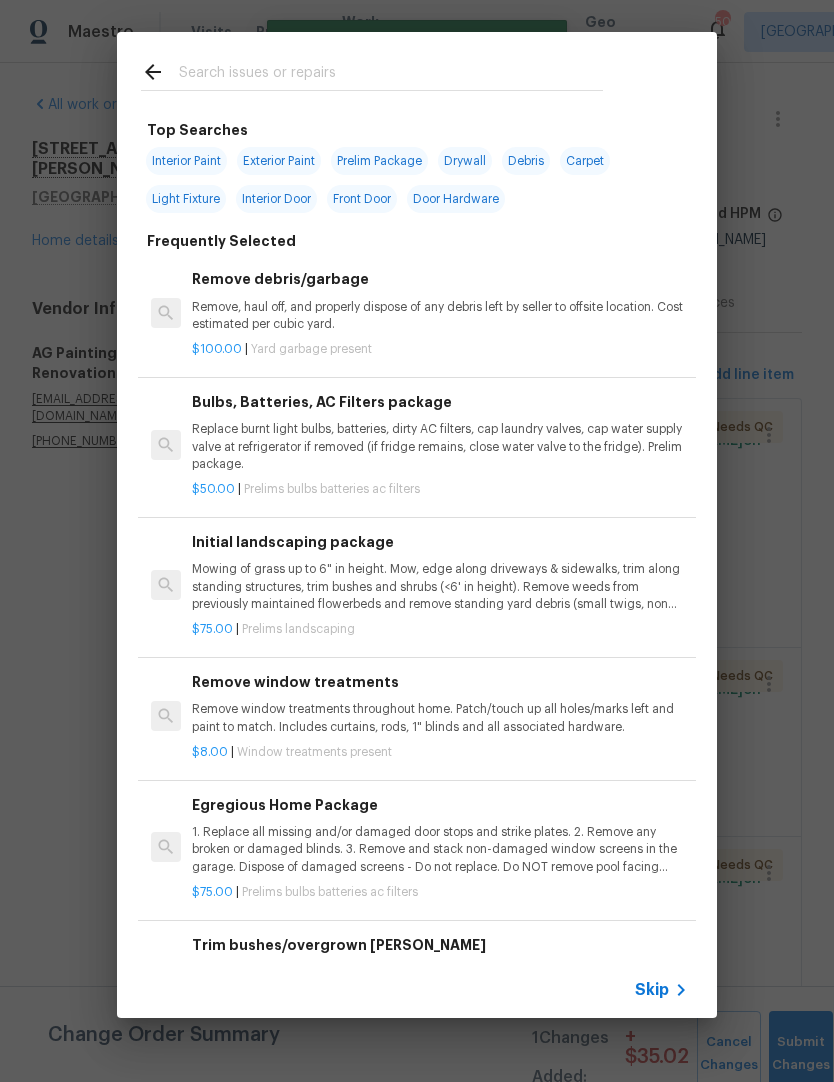click at bounding box center [391, 75] 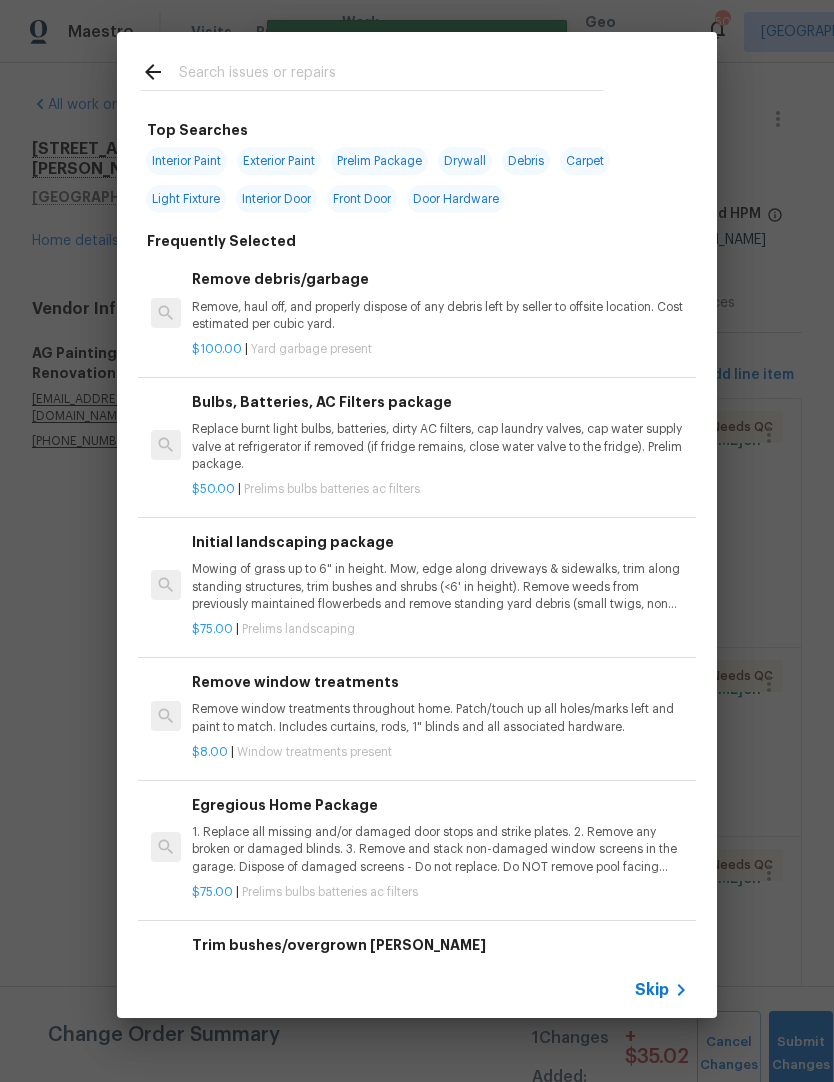 type on "K" 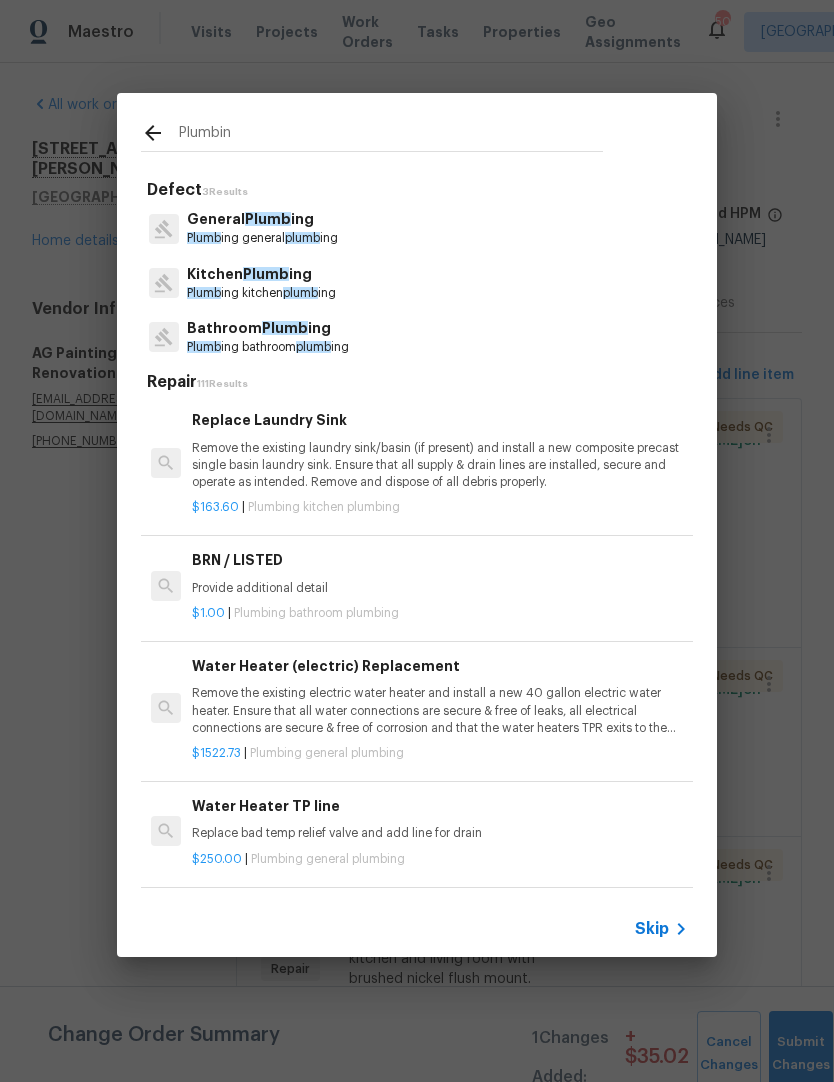 type on "Plumbing" 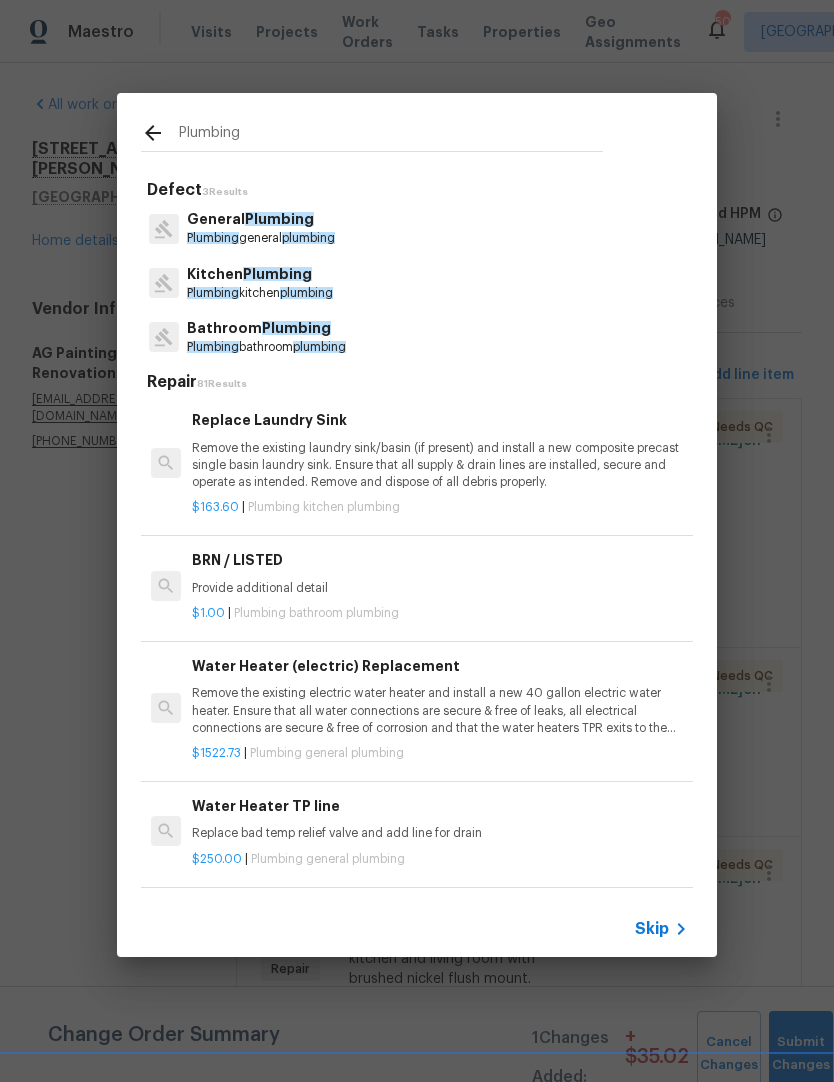 click on "Plumbing" at bounding box center (277, 274) 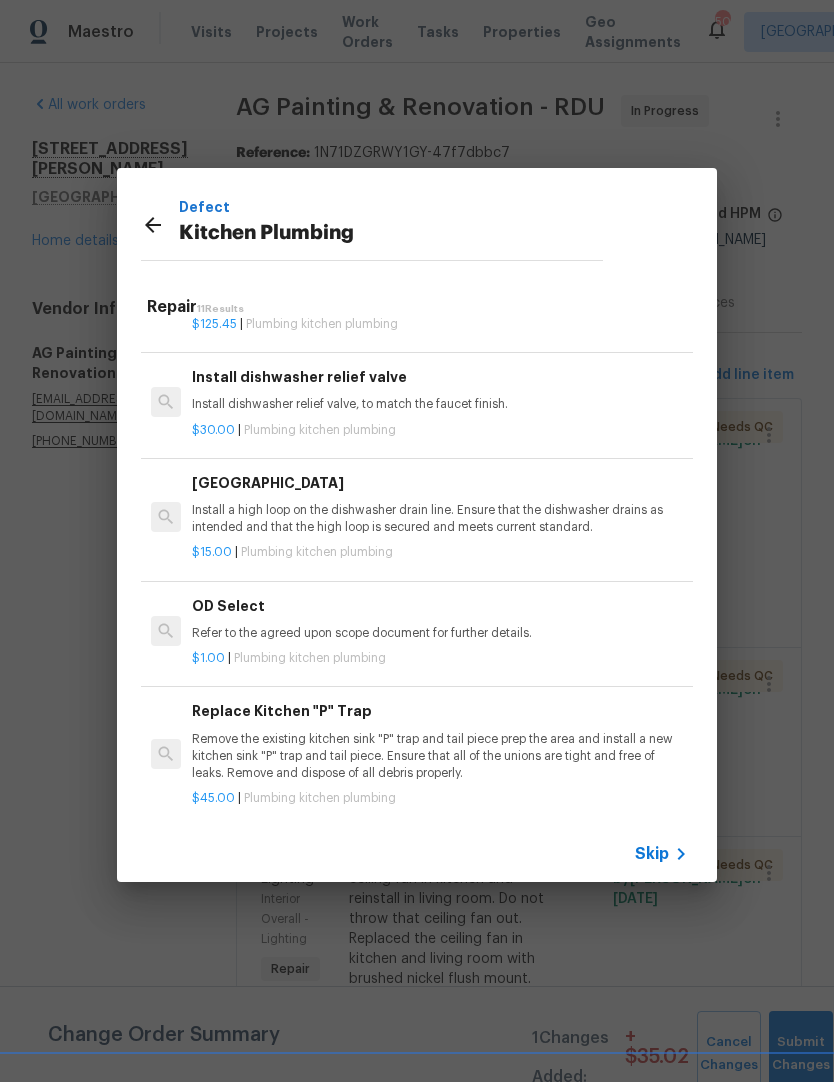 scroll, scrollTop: 896, scrollLeft: 0, axis: vertical 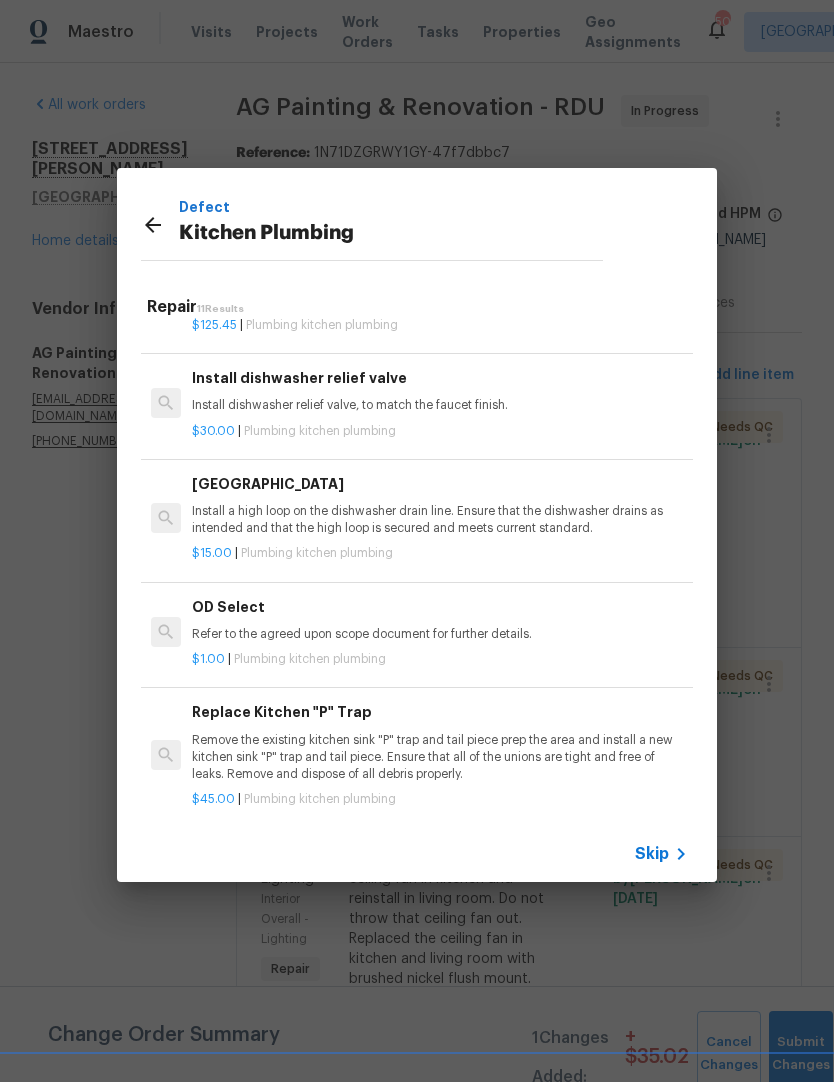 click on "Remove the existing kitchen sink "P" trap and tail piece prep the area and install a new kitchen sink "P" trap and tail piece. Ensure that all of the unions are tight and free of leaks. Remove and dispose of all debris properly." at bounding box center [440, 757] 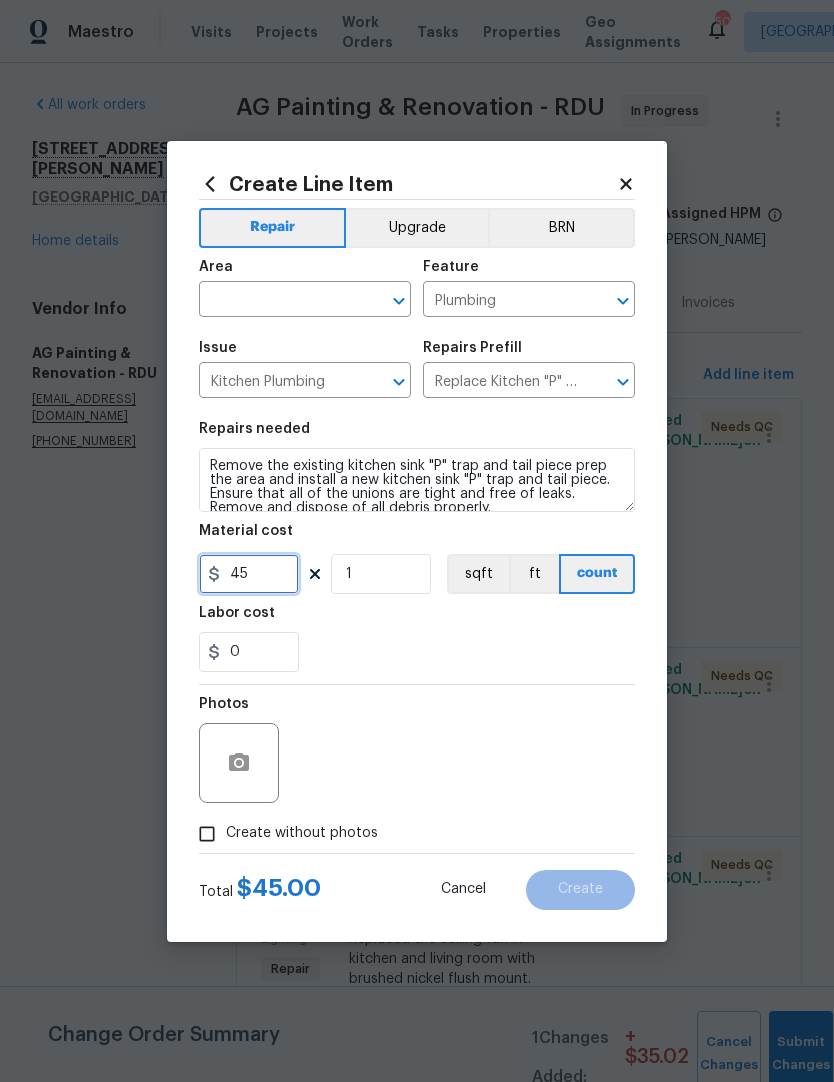 click on "45" at bounding box center [249, 574] 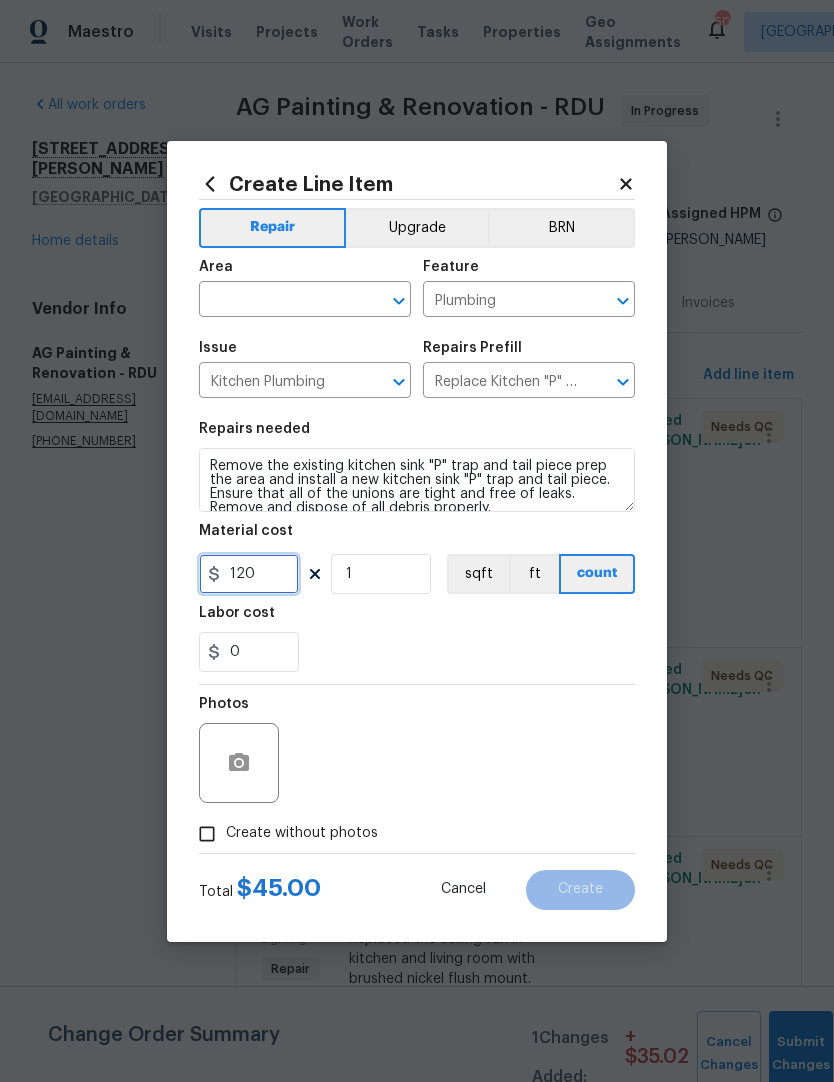 type on "120" 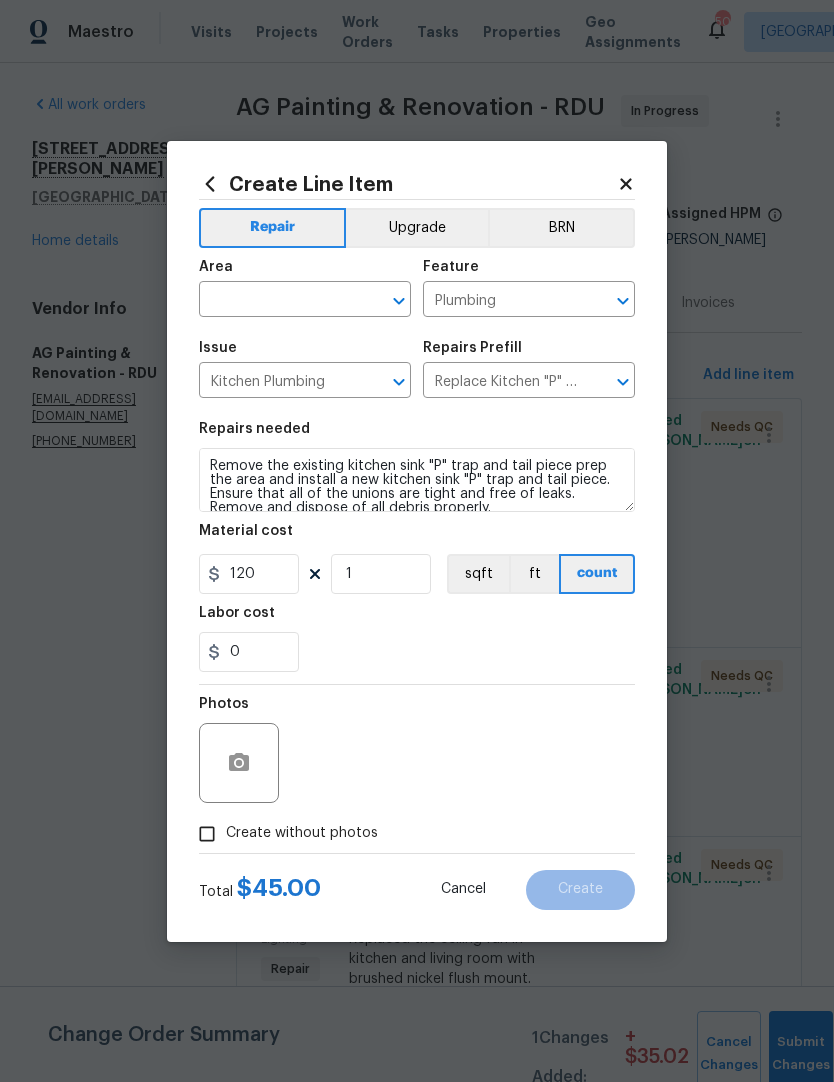 click on "0" at bounding box center [417, 652] 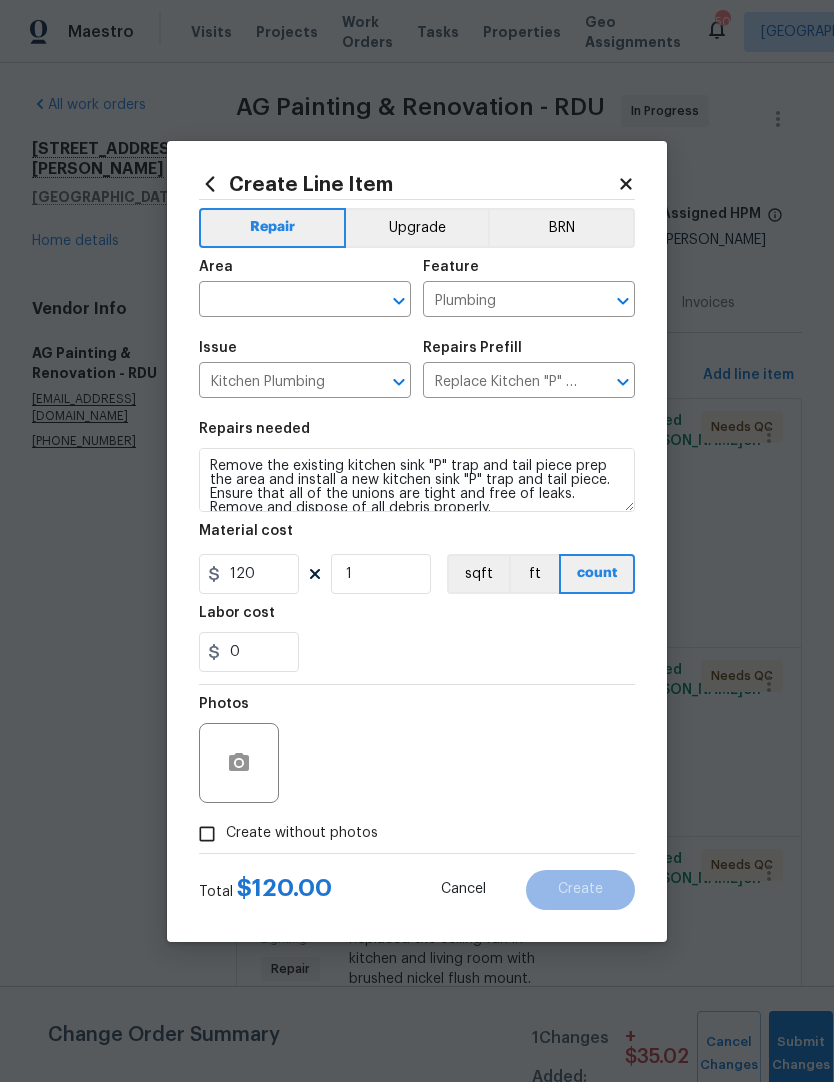 click on "Create without photos" at bounding box center (207, 834) 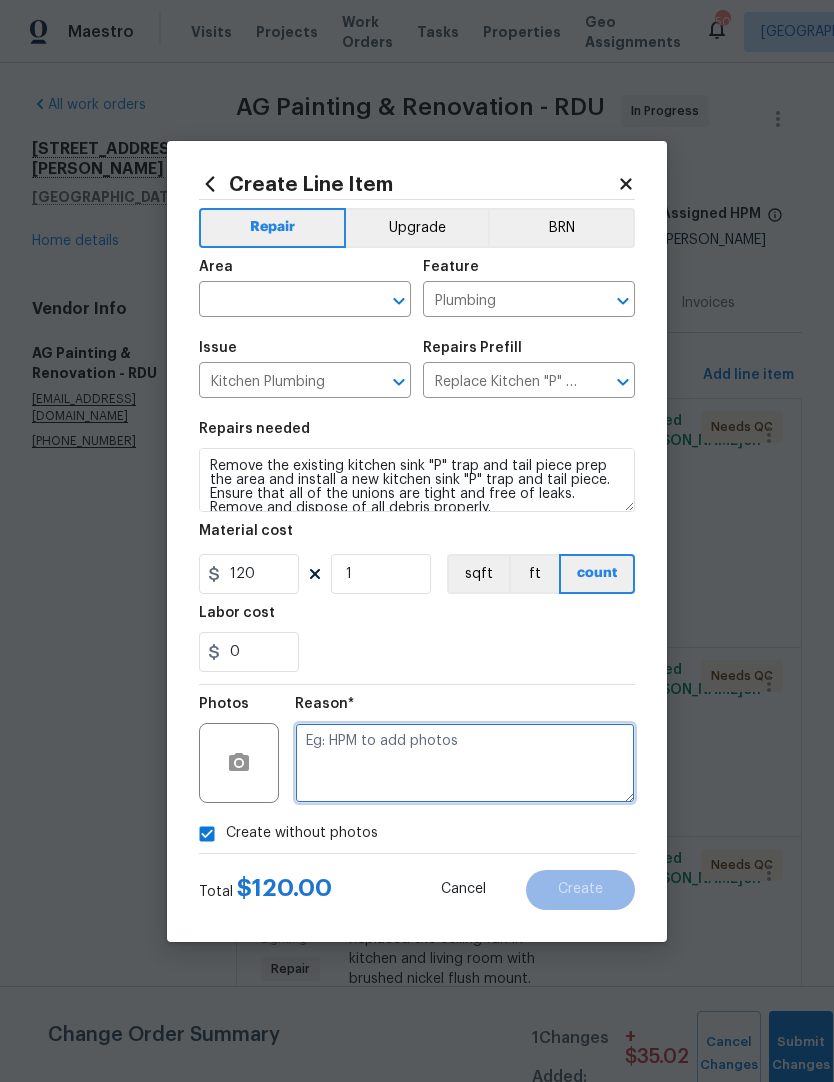 click at bounding box center (465, 763) 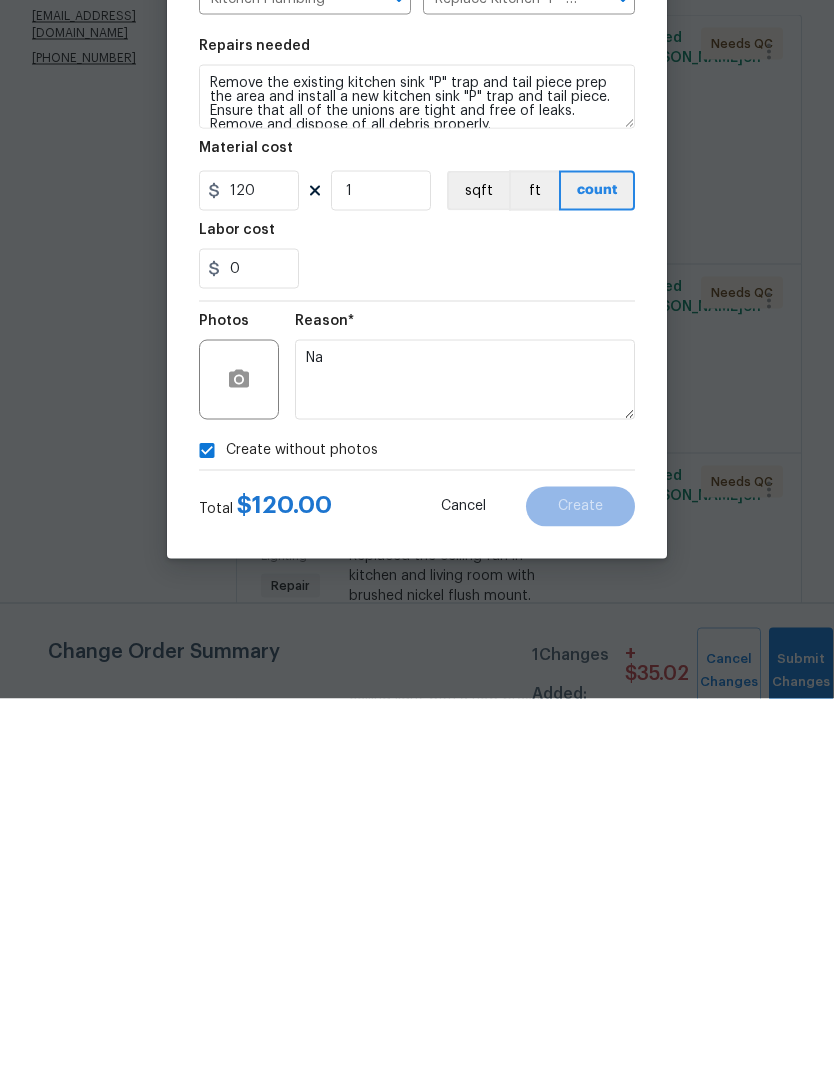 scroll, scrollTop: 82, scrollLeft: 0, axis: vertical 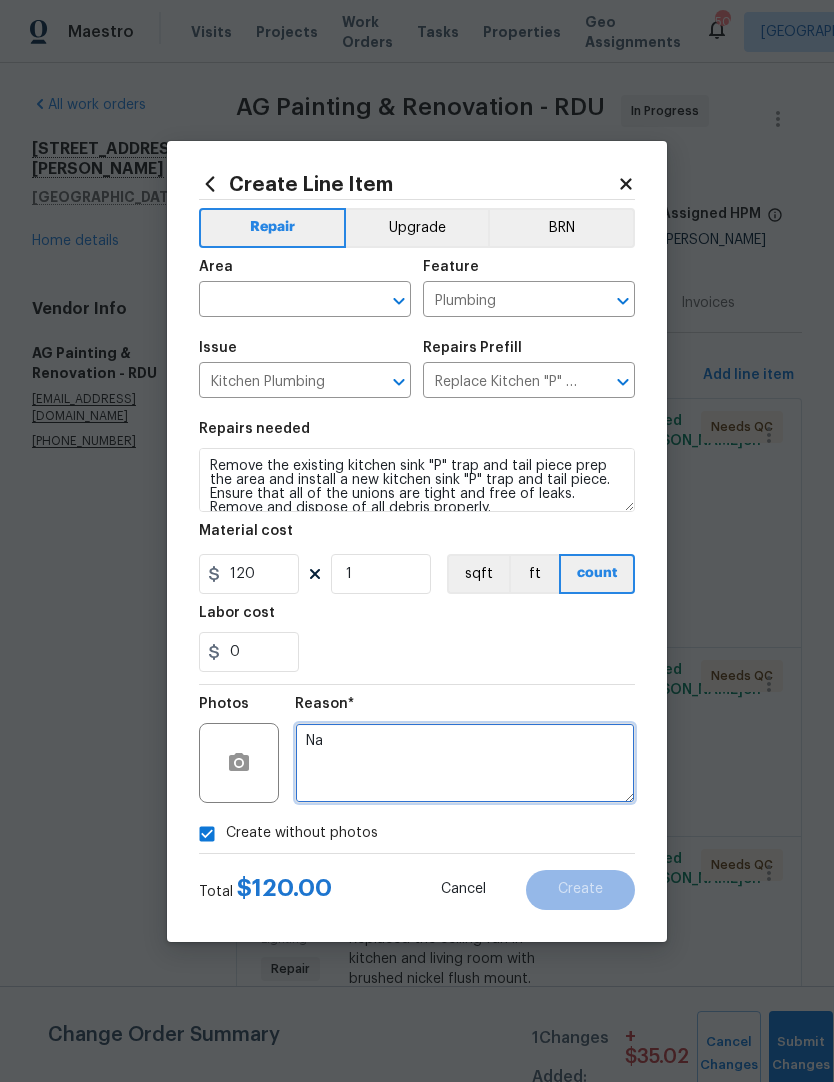 type on "Na" 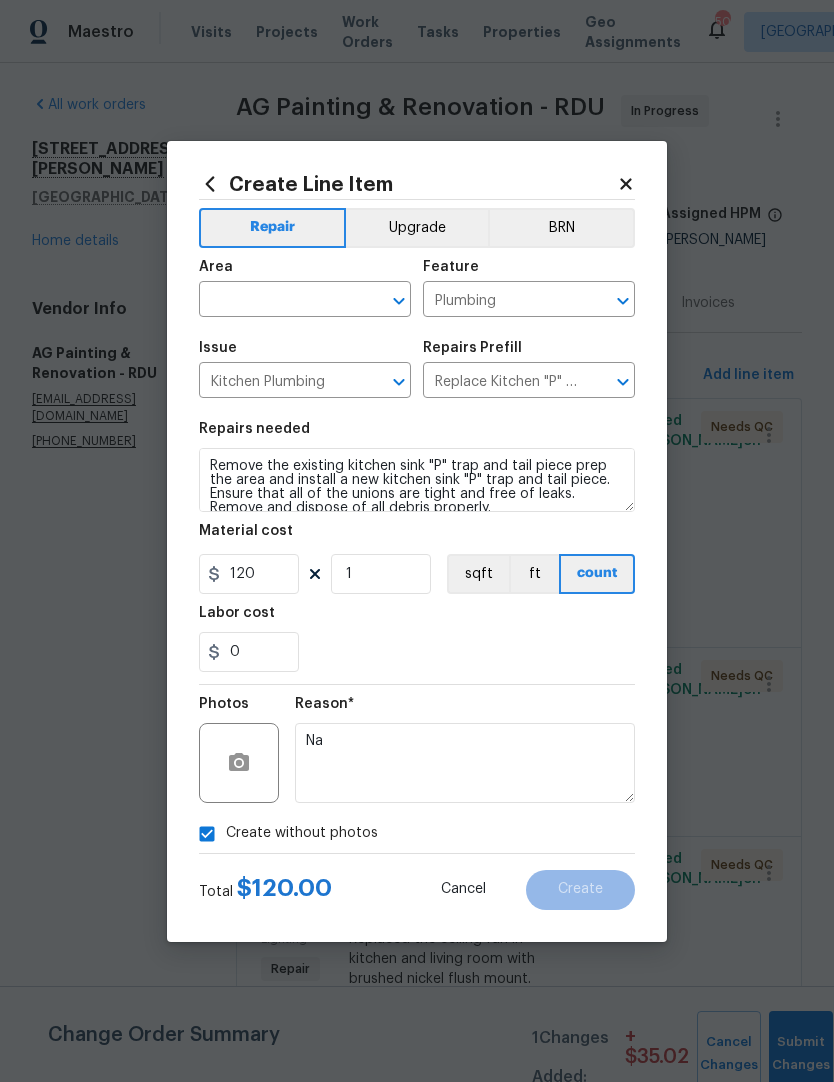 click at bounding box center (277, 301) 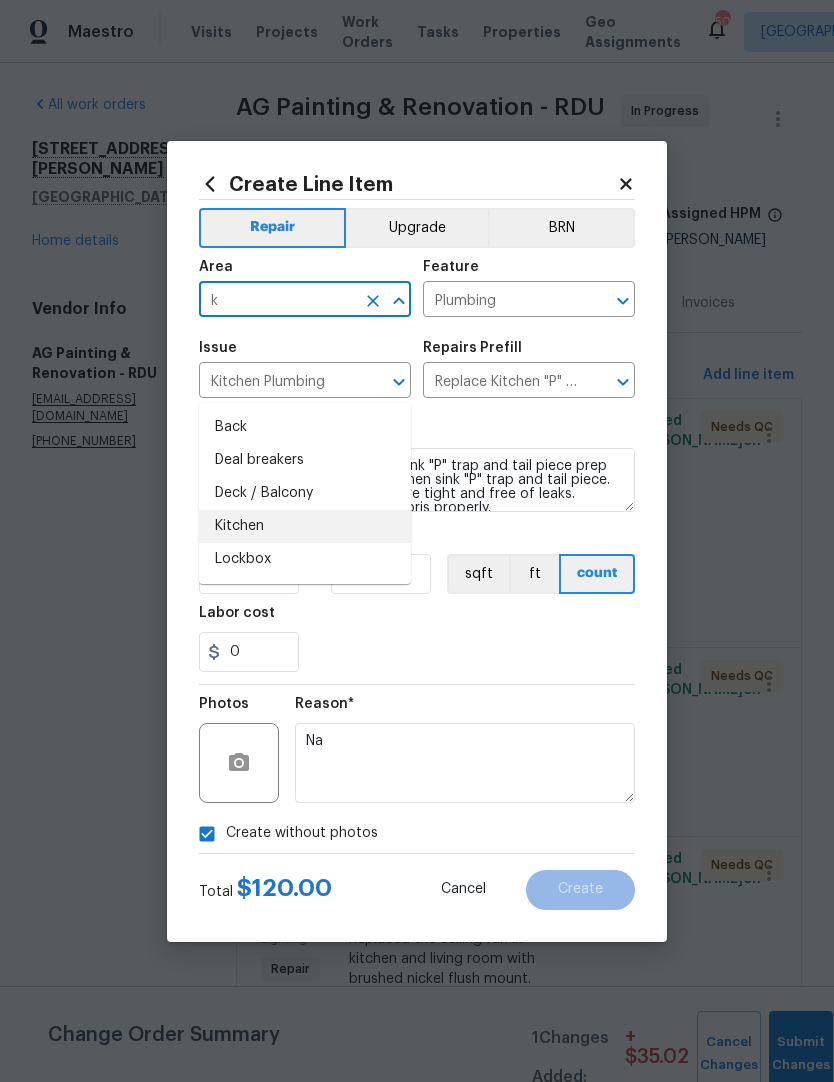 click on "Kitchen" at bounding box center [305, 526] 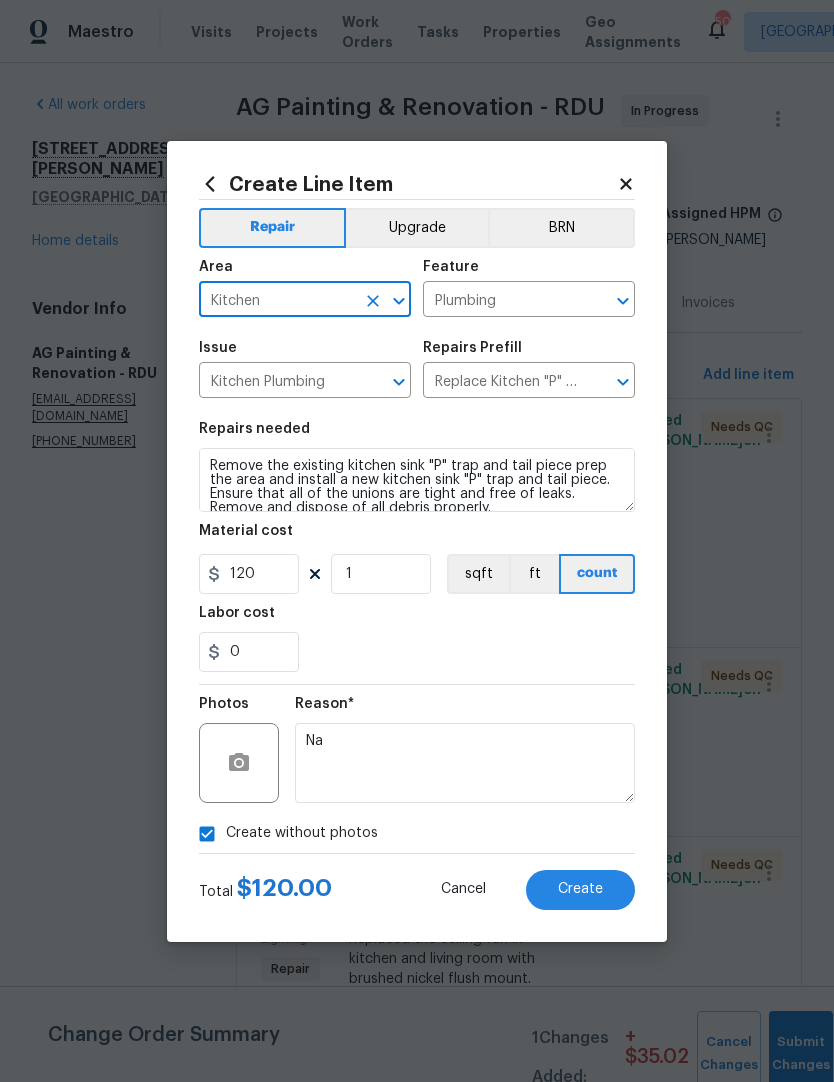 click on "0" at bounding box center (417, 652) 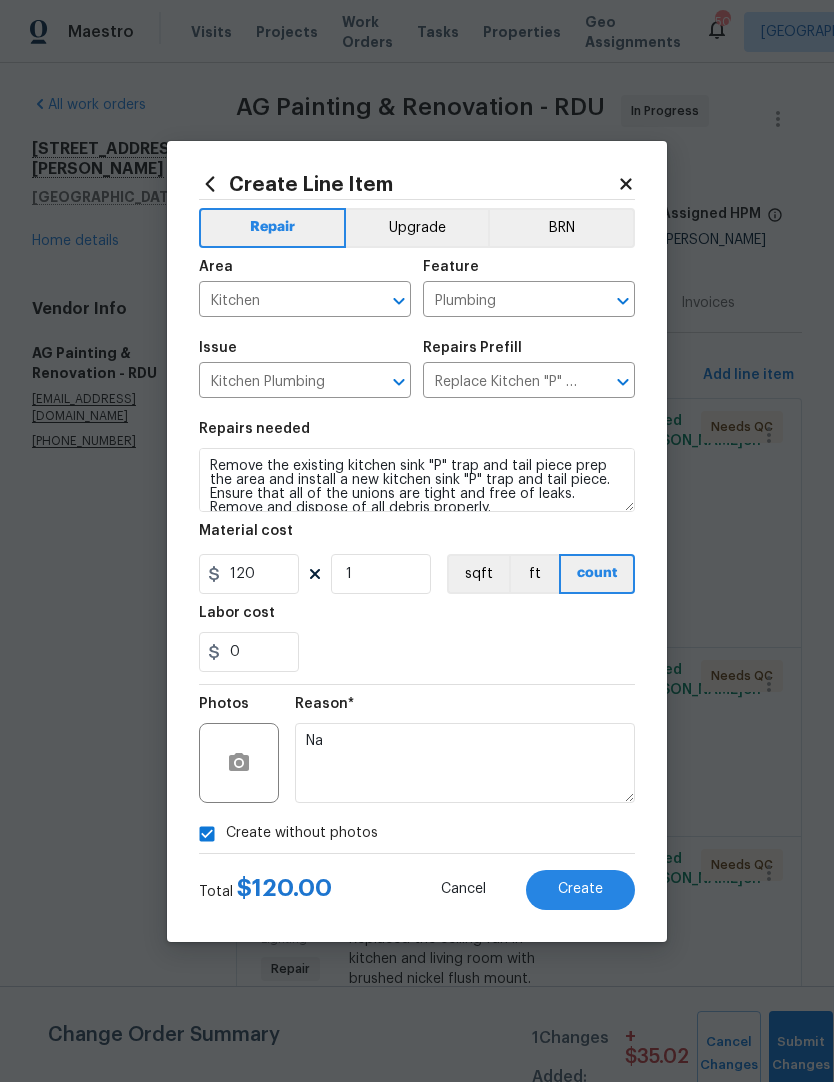 click on "Create" at bounding box center (580, 889) 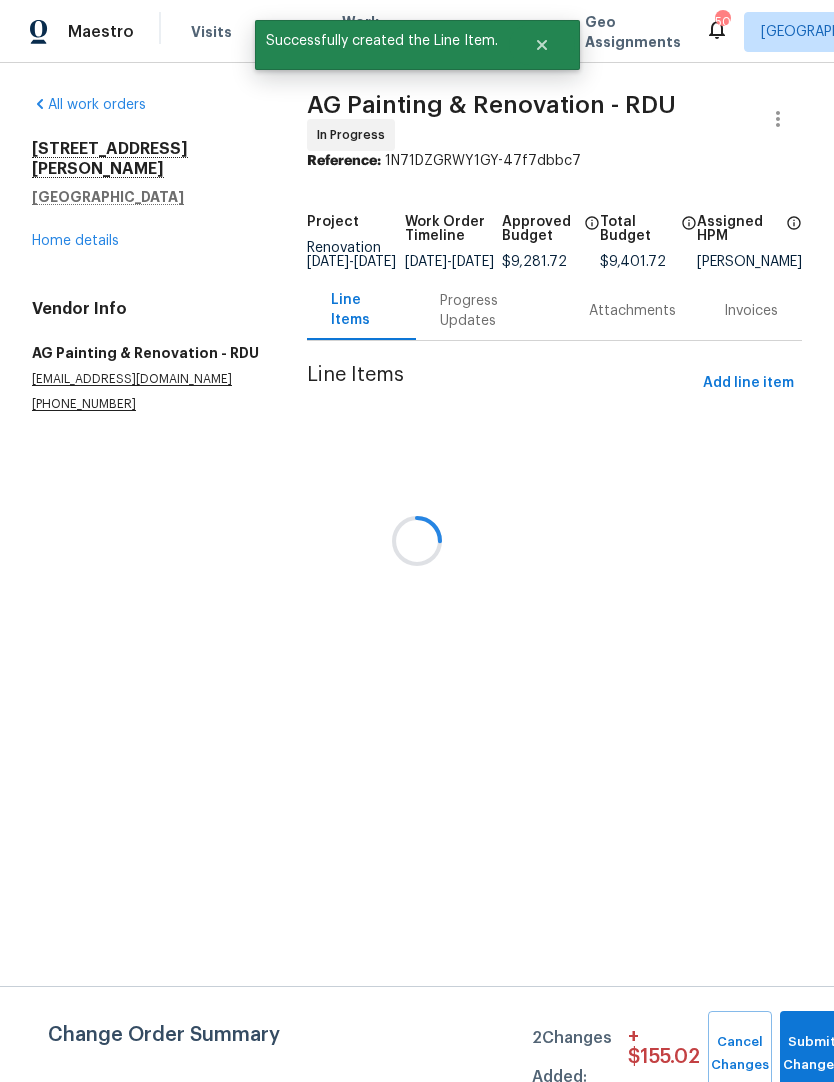 scroll, scrollTop: 0, scrollLeft: 0, axis: both 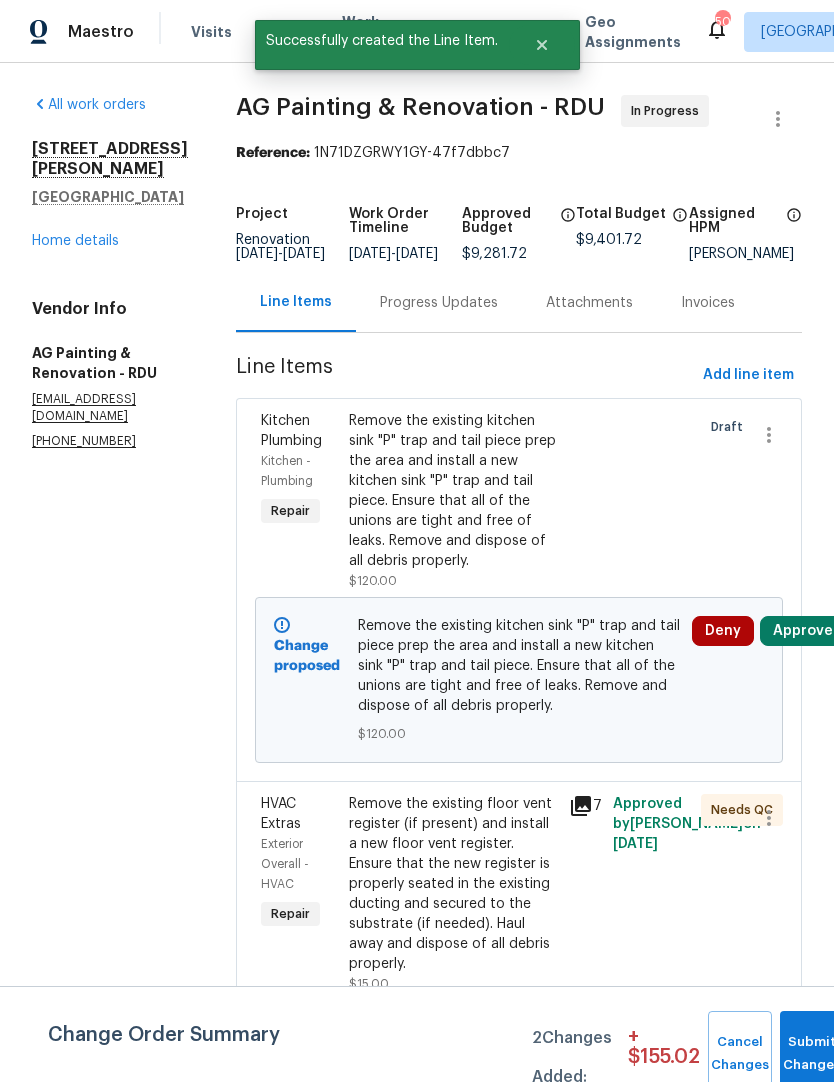 click on "Approve" at bounding box center (803, 631) 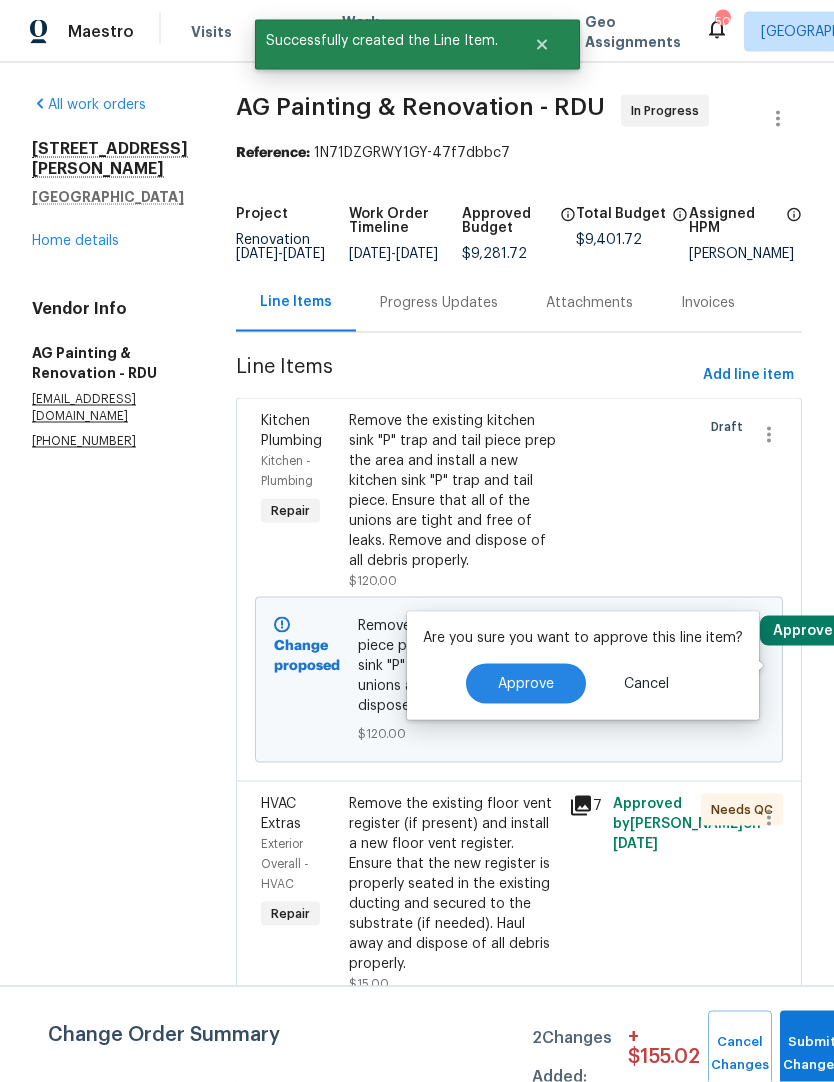 scroll, scrollTop: 1, scrollLeft: 0, axis: vertical 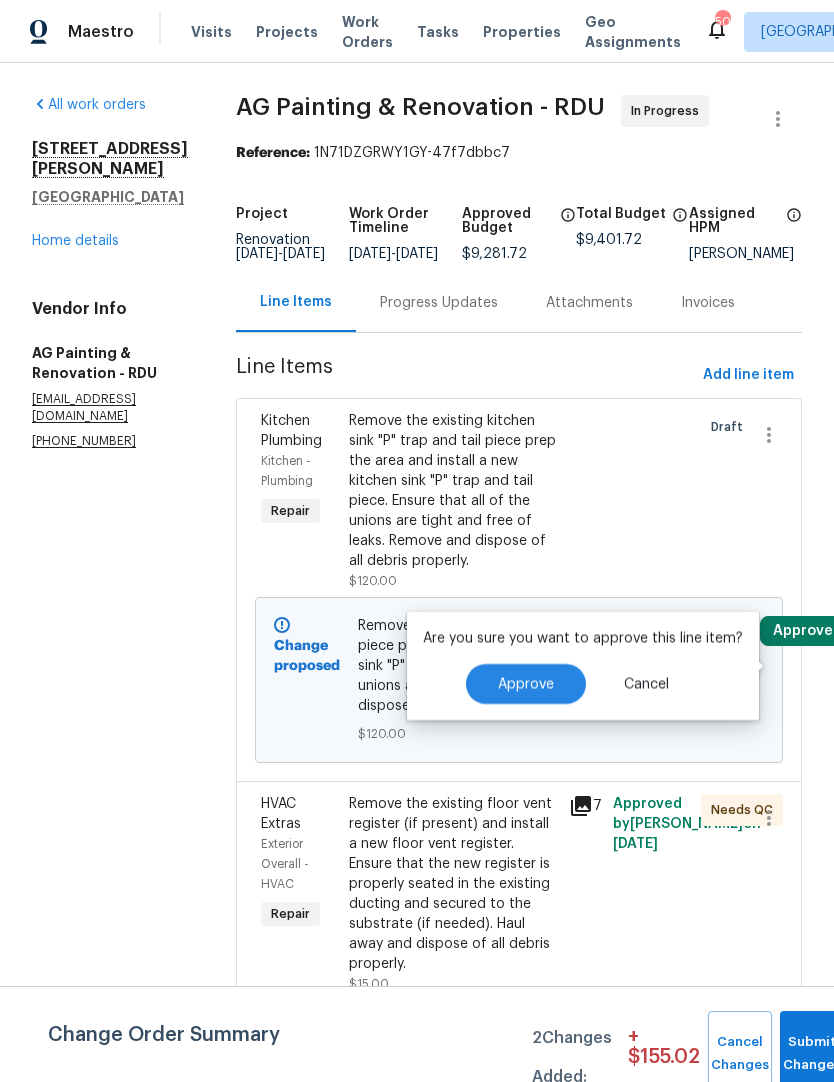 click on "Approve" at bounding box center (526, 684) 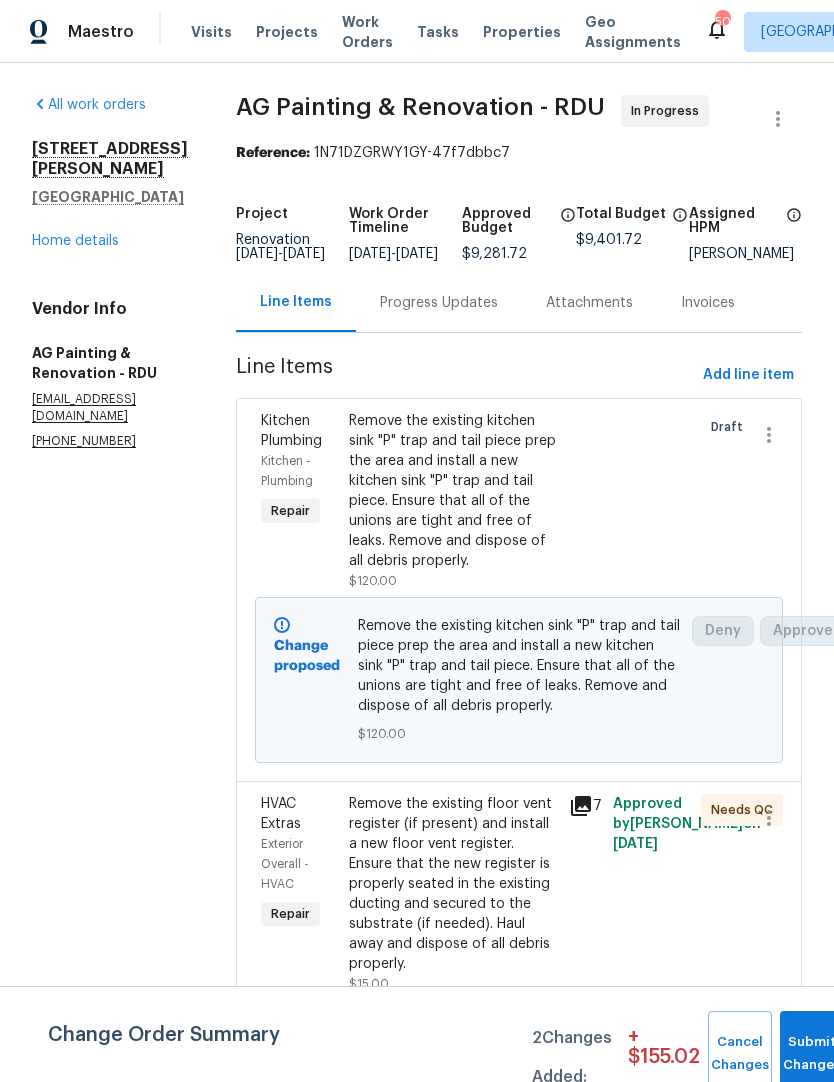 scroll, scrollTop: 0, scrollLeft: 0, axis: both 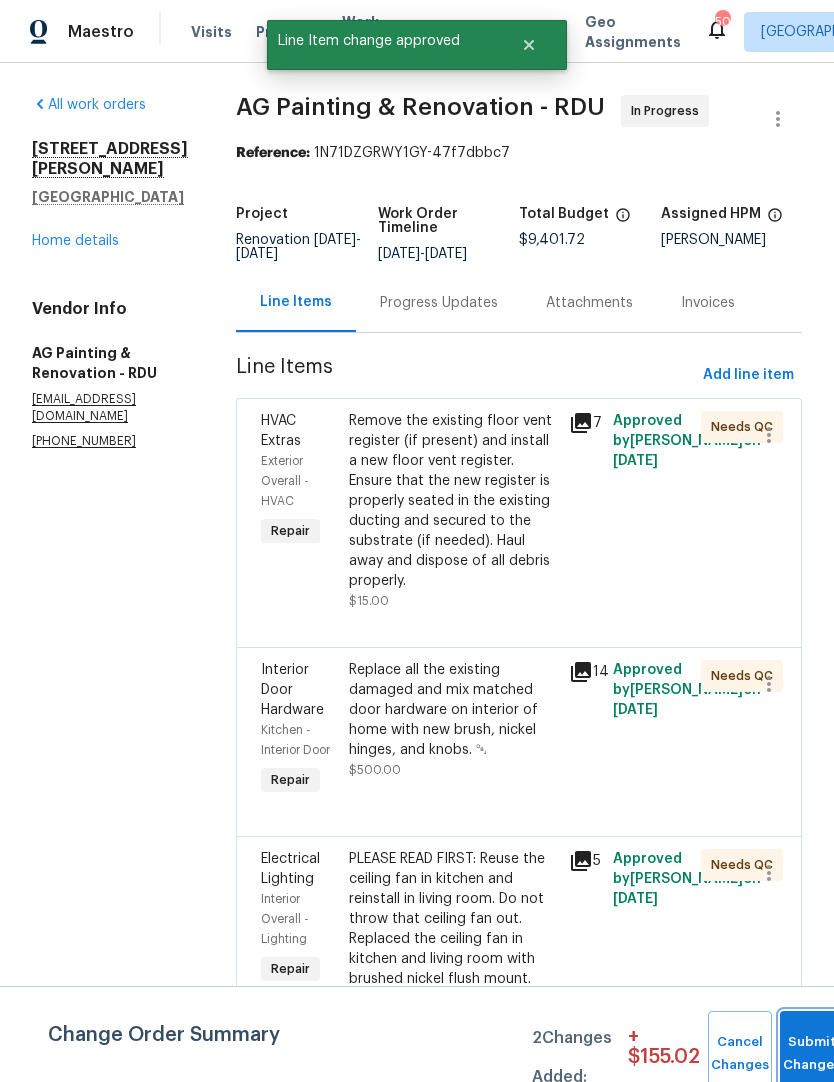 click on "Submit Changes" at bounding box center (812, 1054) 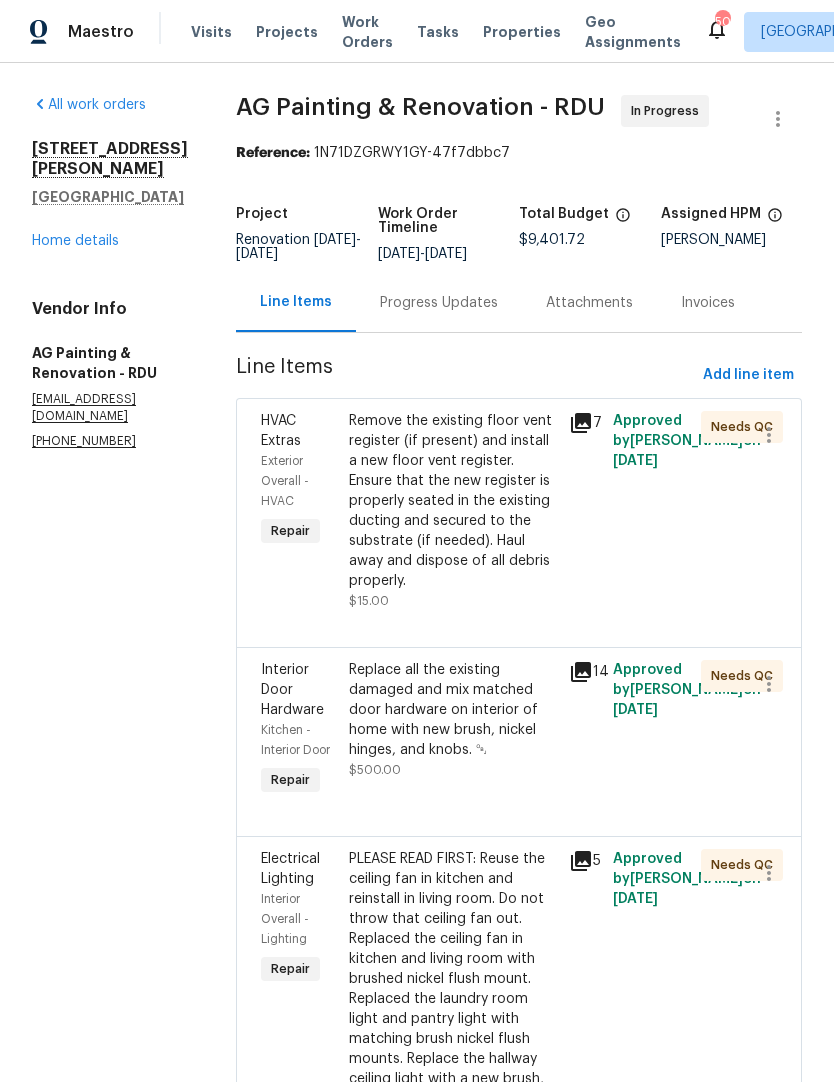 click on "Progress Updates" at bounding box center (439, 303) 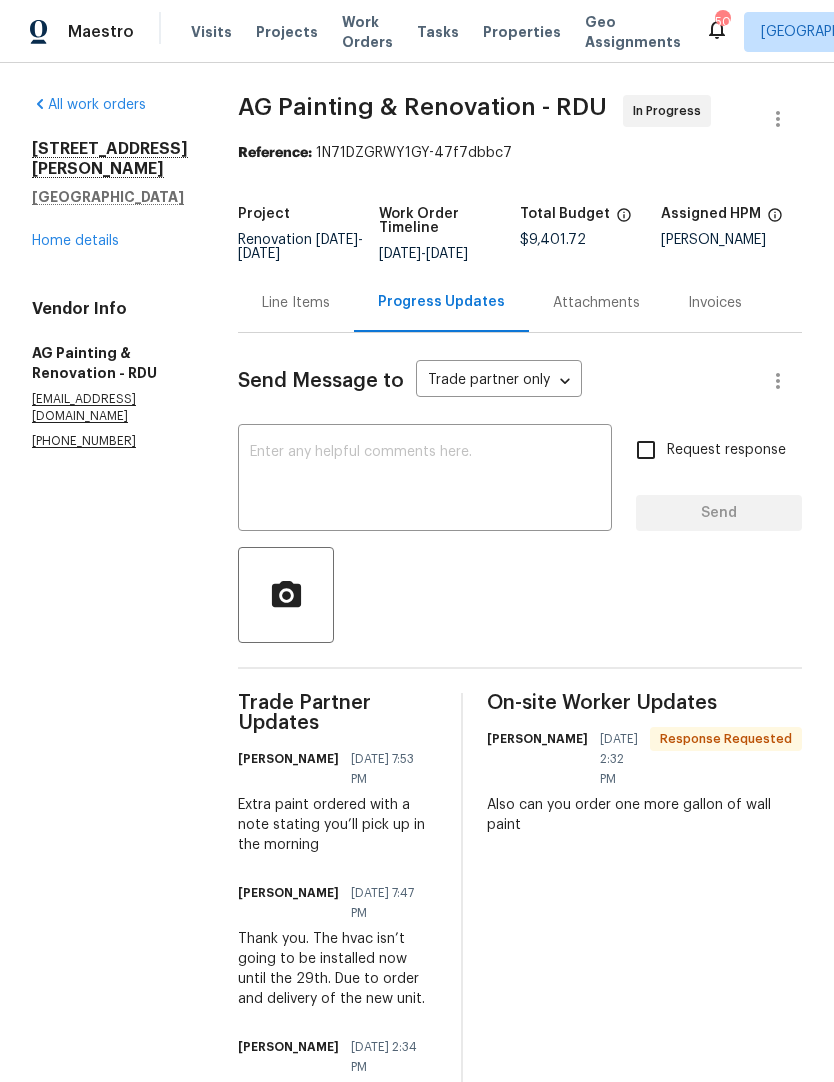click on "Line Items" at bounding box center (296, 303) 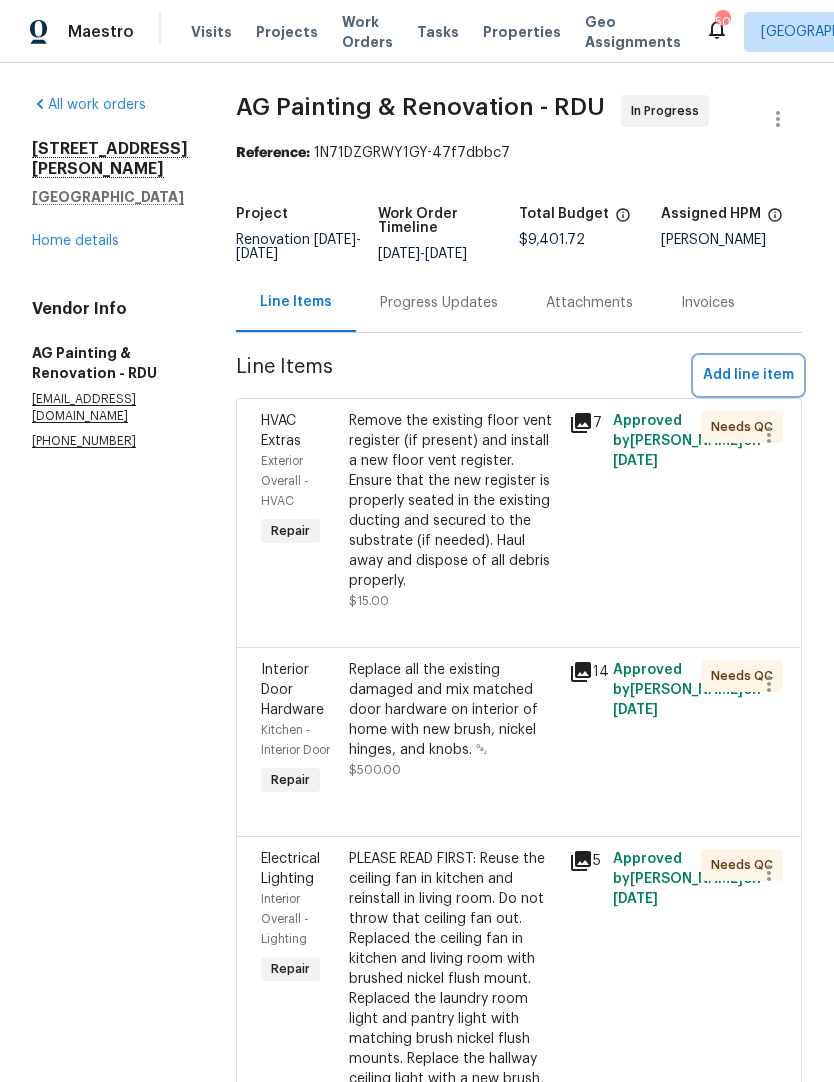 click on "Add line item" at bounding box center (748, 375) 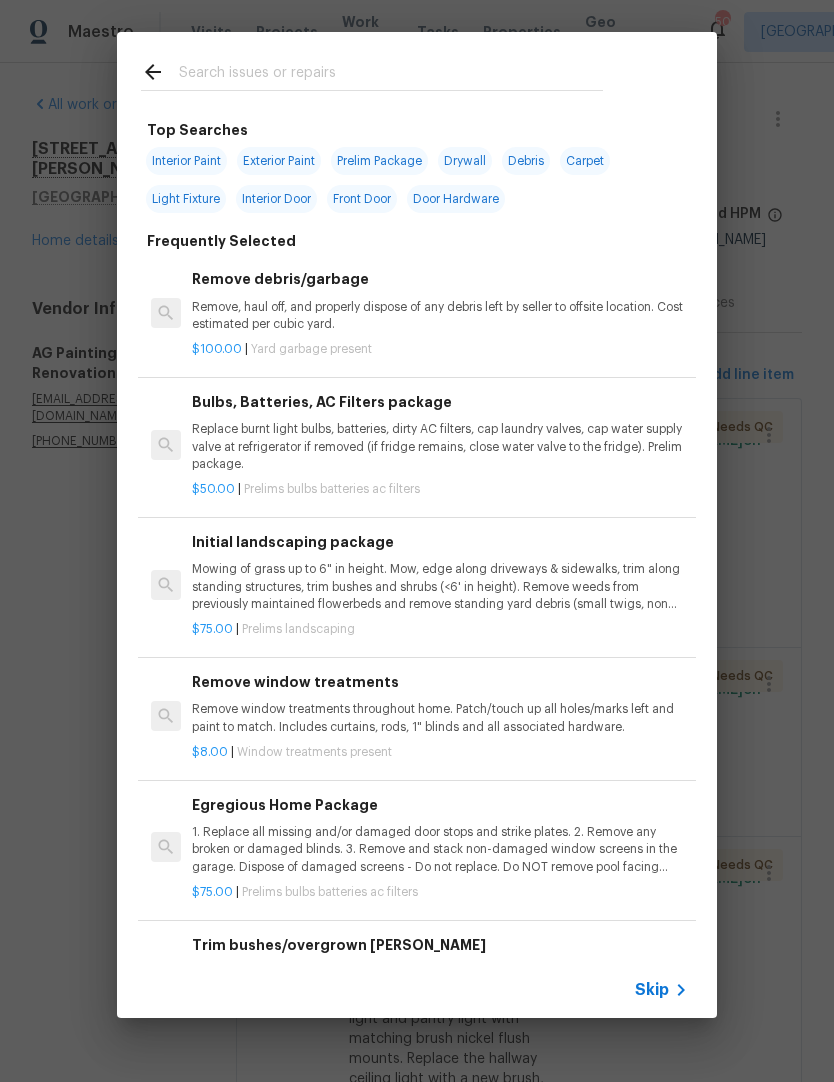 click at bounding box center (391, 75) 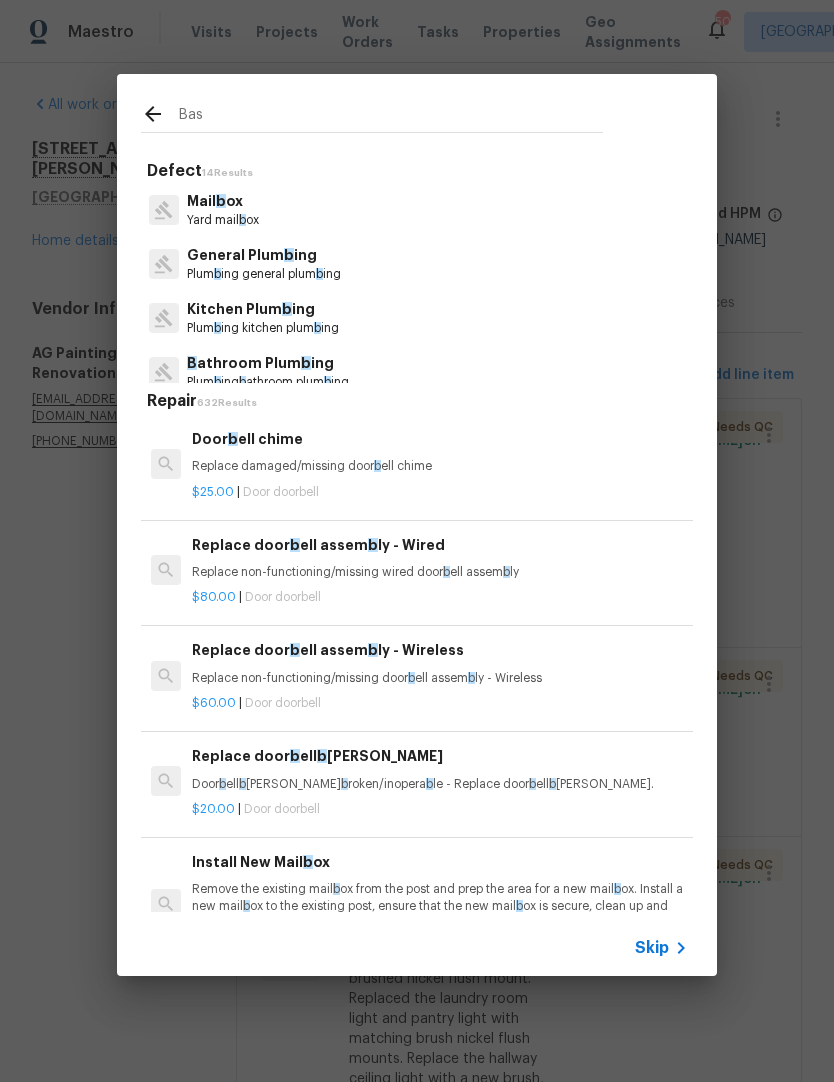 type on "Base" 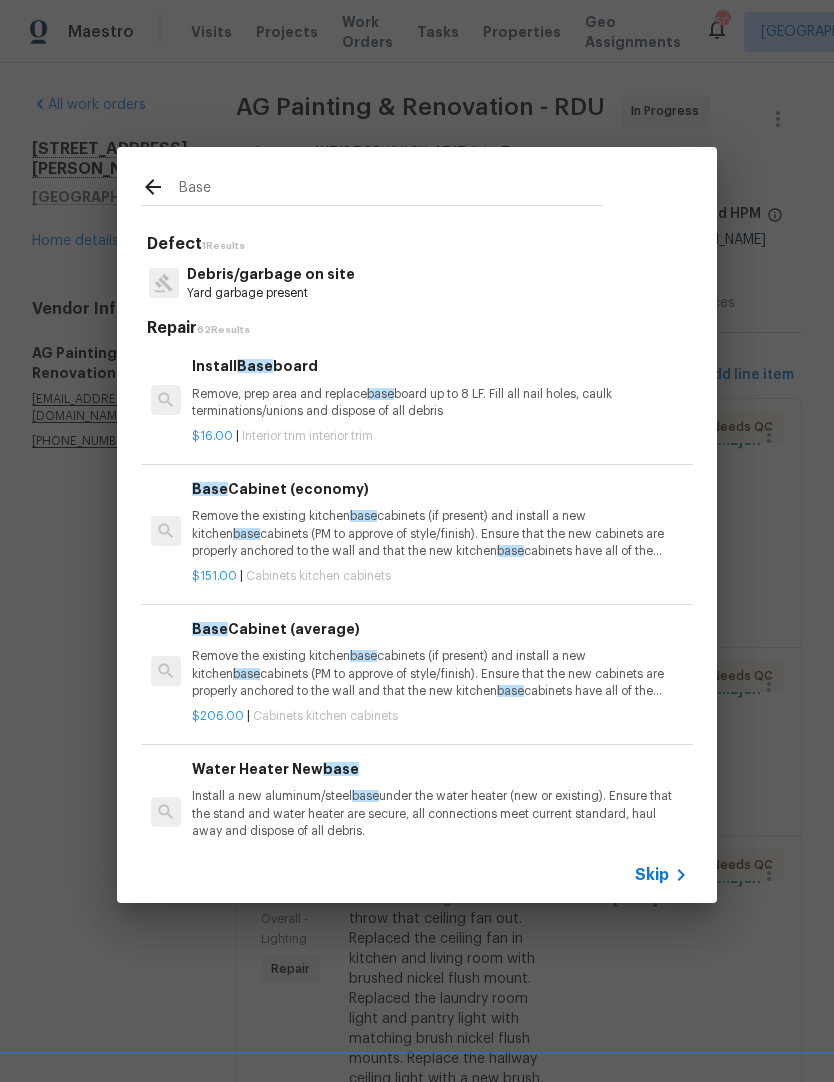 click on "Remove, prep area and replace  base board up to 8 LF. Fill all nail holes, caulk terminations/unions and dispose of all debris" at bounding box center [440, 403] 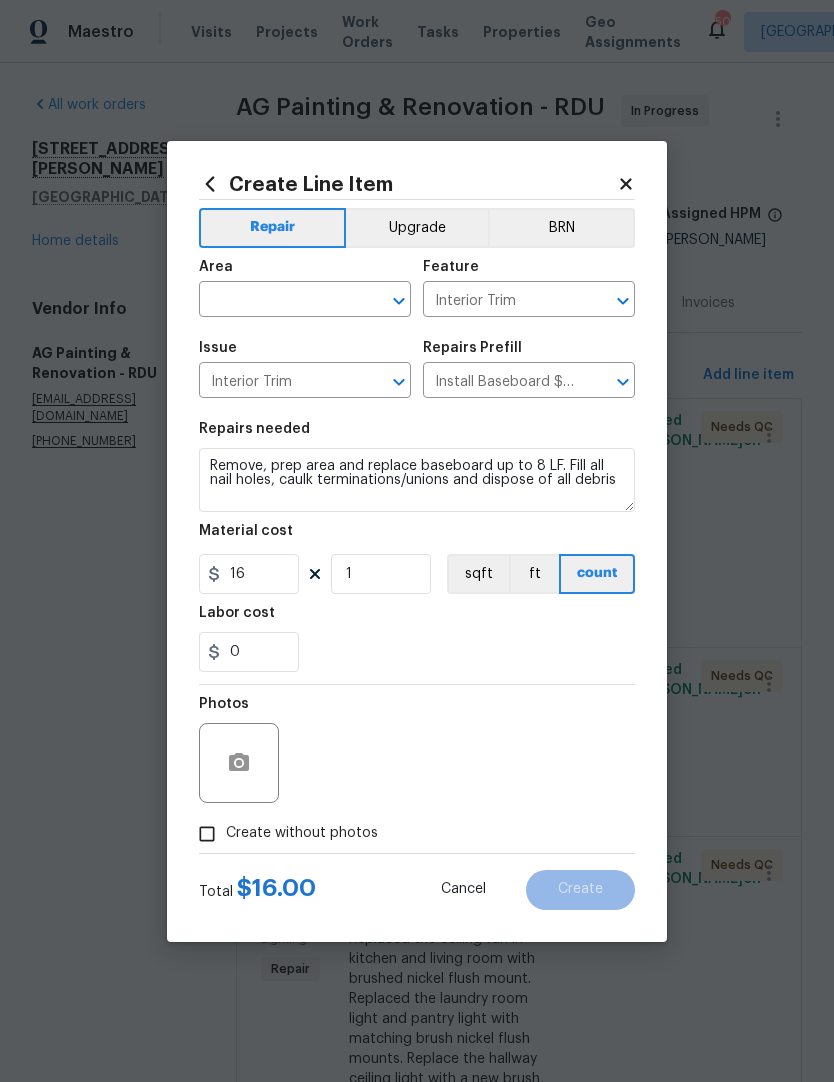 click on "ft" at bounding box center [534, 574] 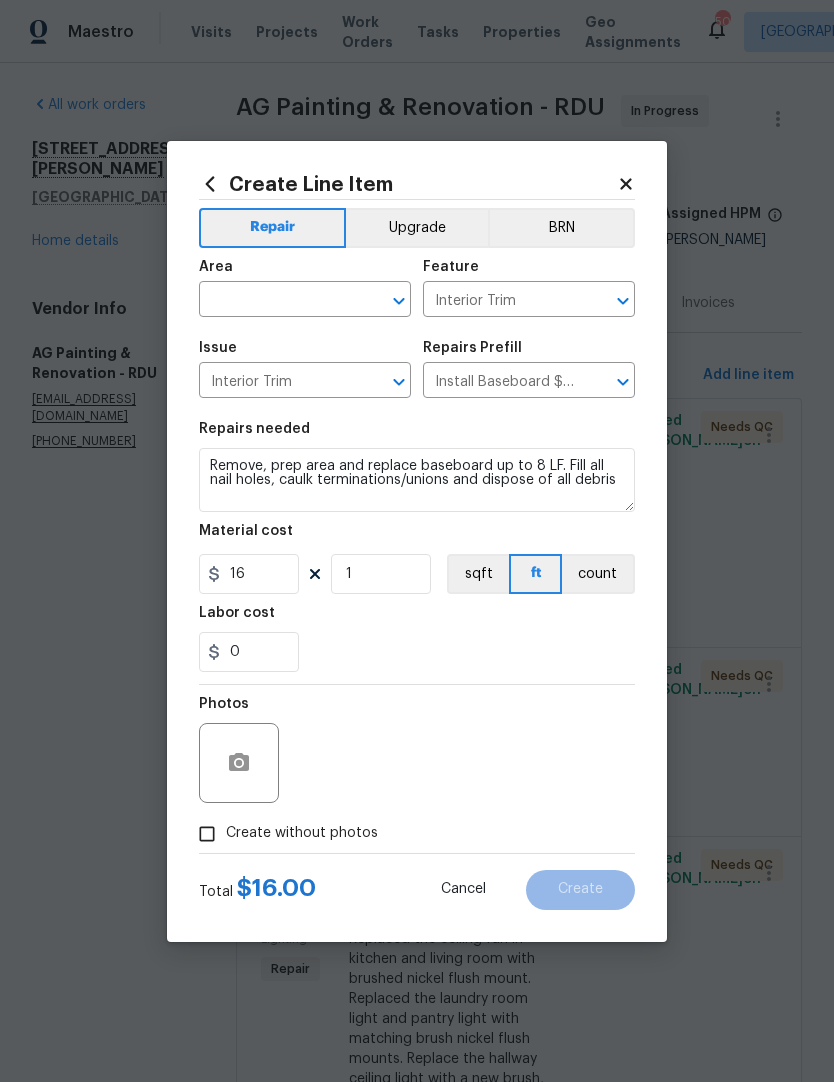 click on "0" at bounding box center [417, 652] 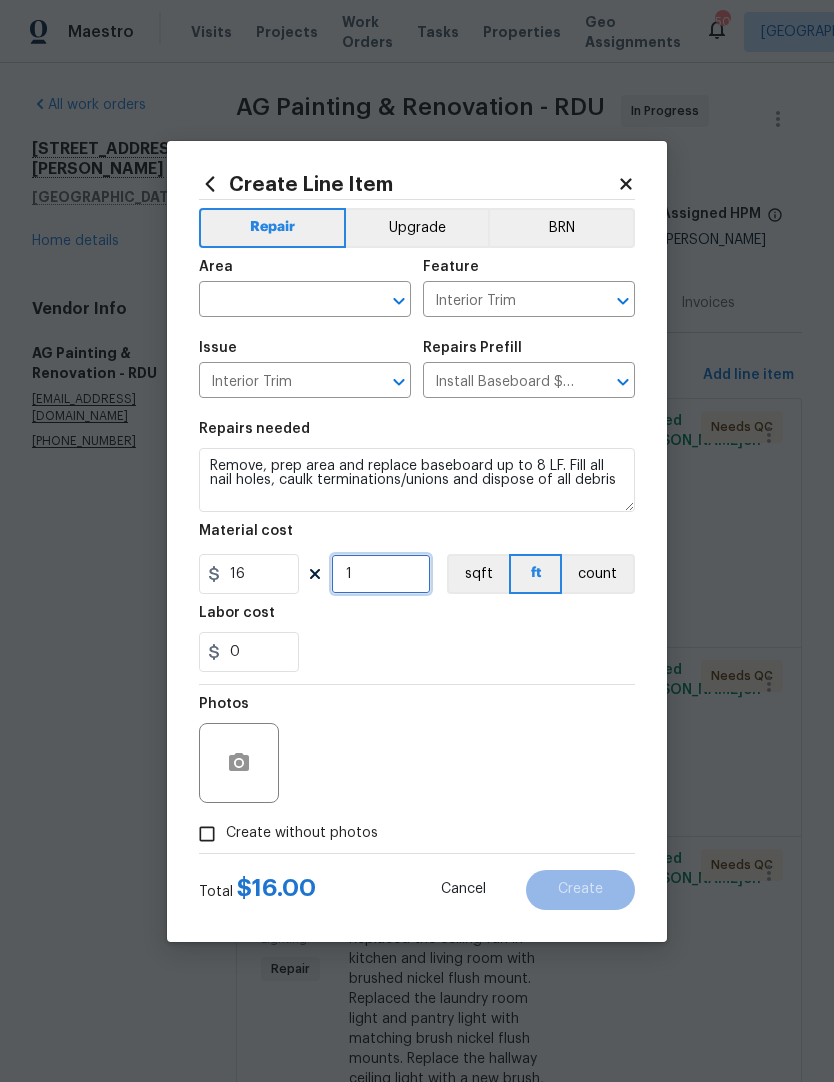 click on "1" at bounding box center [381, 574] 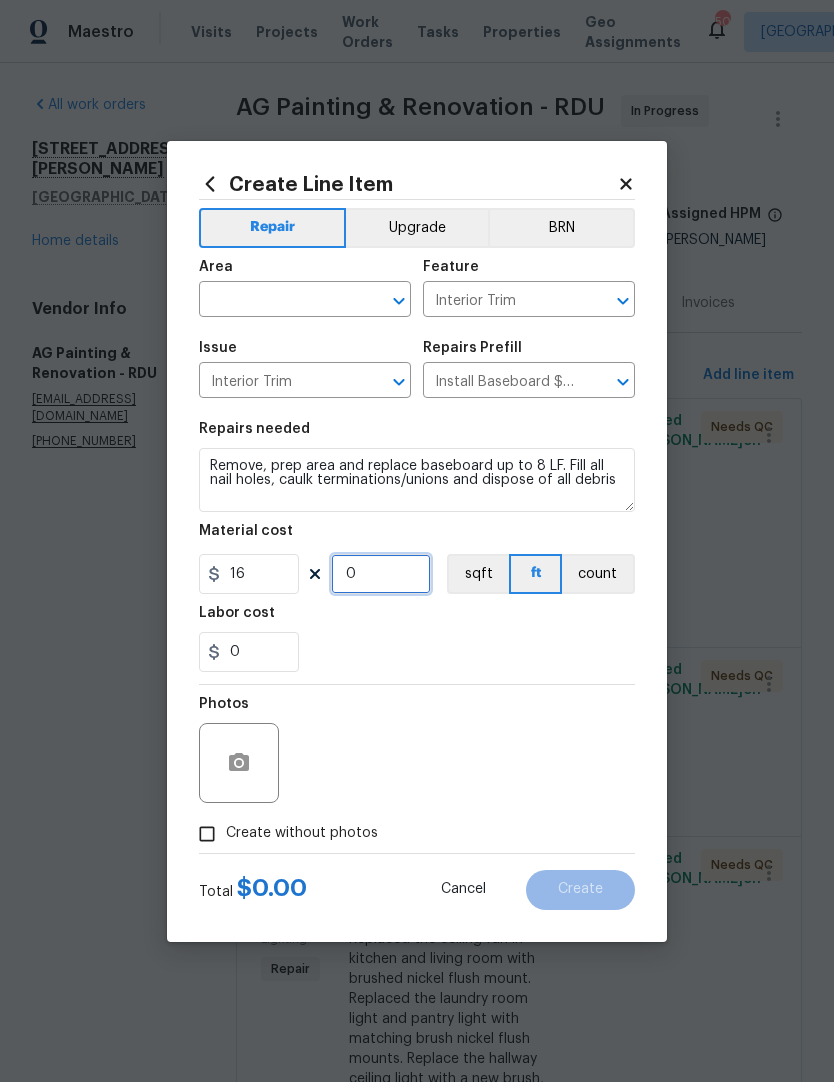 type on "2" 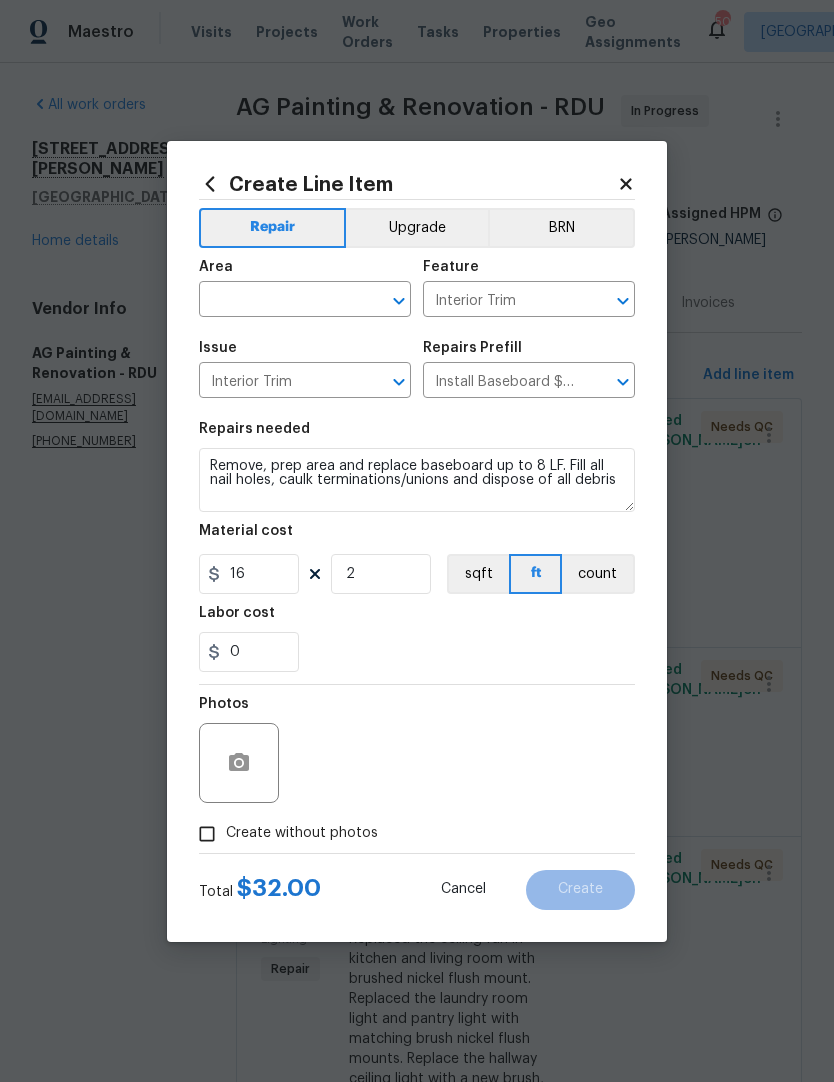 click on "0" at bounding box center (417, 652) 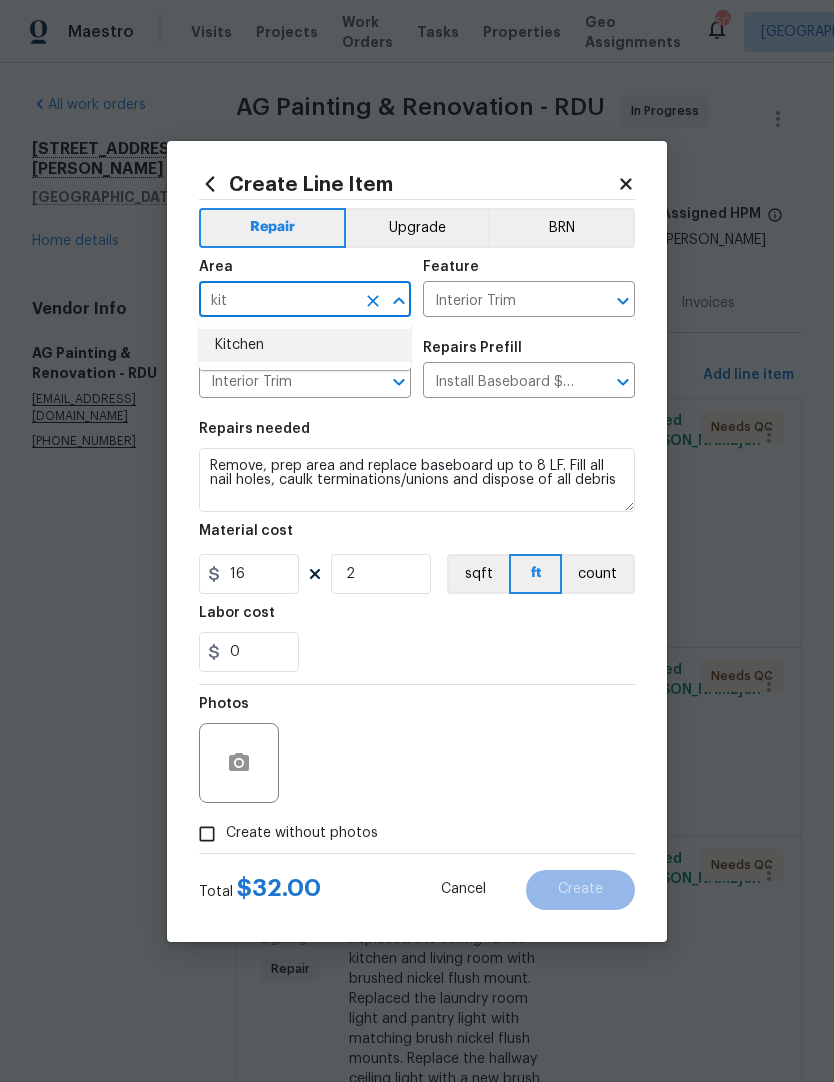 click on "Kitchen" at bounding box center (305, 345) 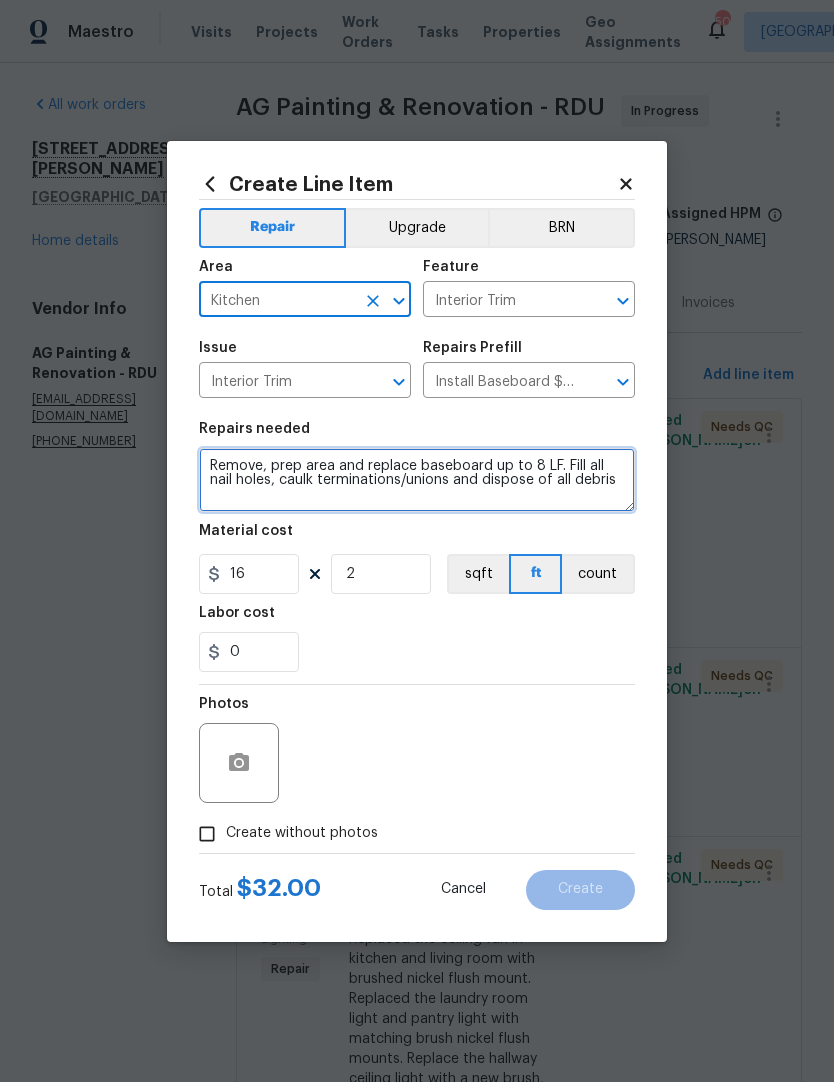 click on "Remove, prep area and replace baseboard up to 8 LF. Fill all nail holes, caulk terminations/unions and dispose of all debris" at bounding box center (417, 480) 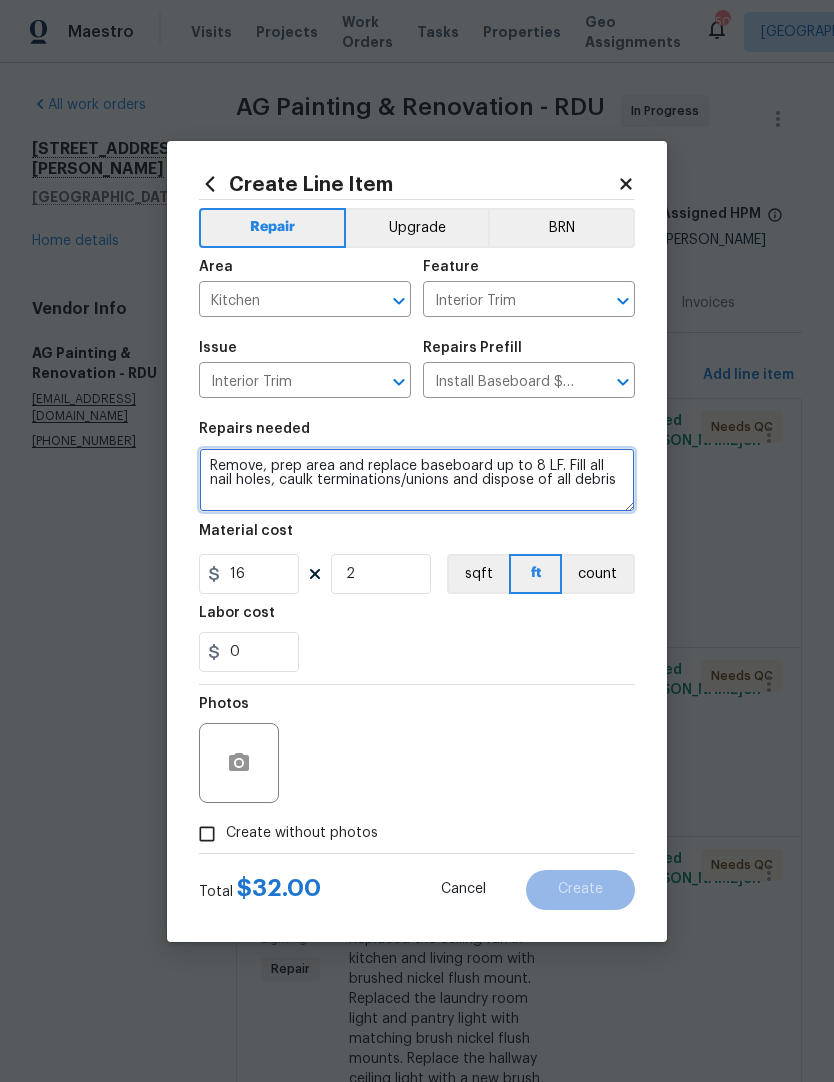 click on "Remove, prep area and replace baseboard up to 8 LF. Fill all nail holes, caulk terminations/unions and dispose of all debris" at bounding box center (417, 480) 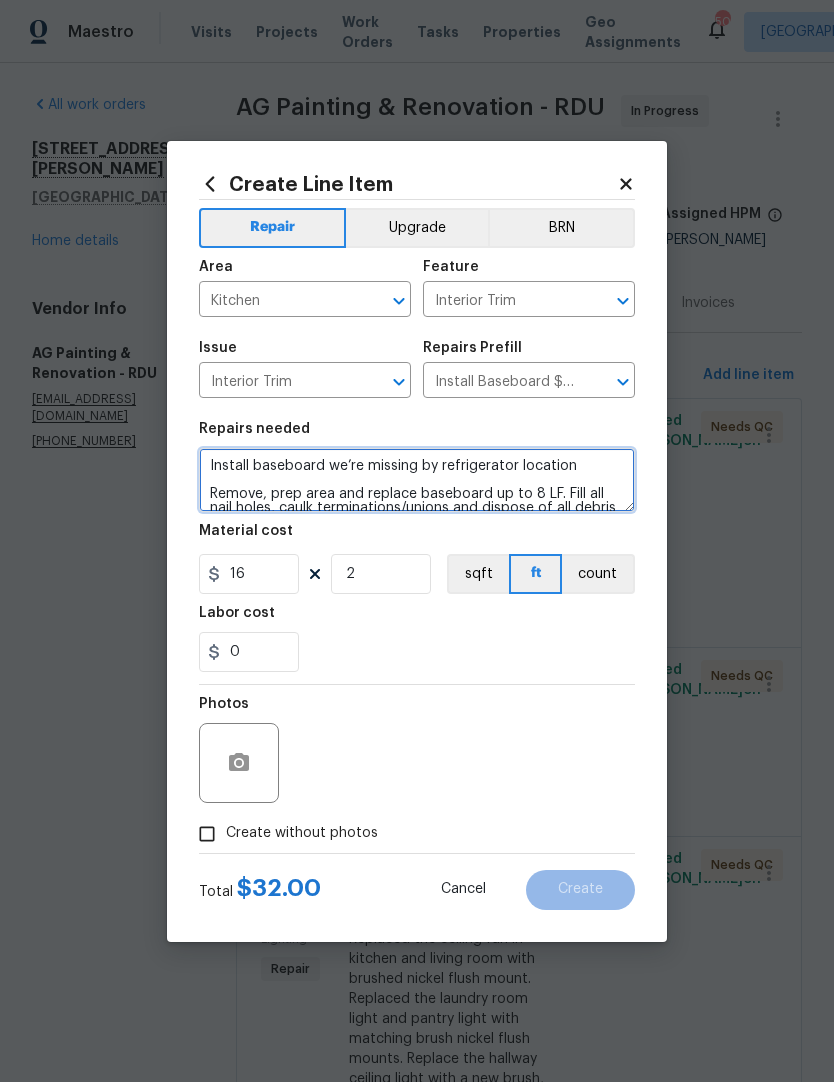 type on "Install baseboard we’re missing by refrigerator location
Remove, prep area and replace baseboard up to 8 LF. Fill all nail holes, caulk terminations/unions and dispose of all debris" 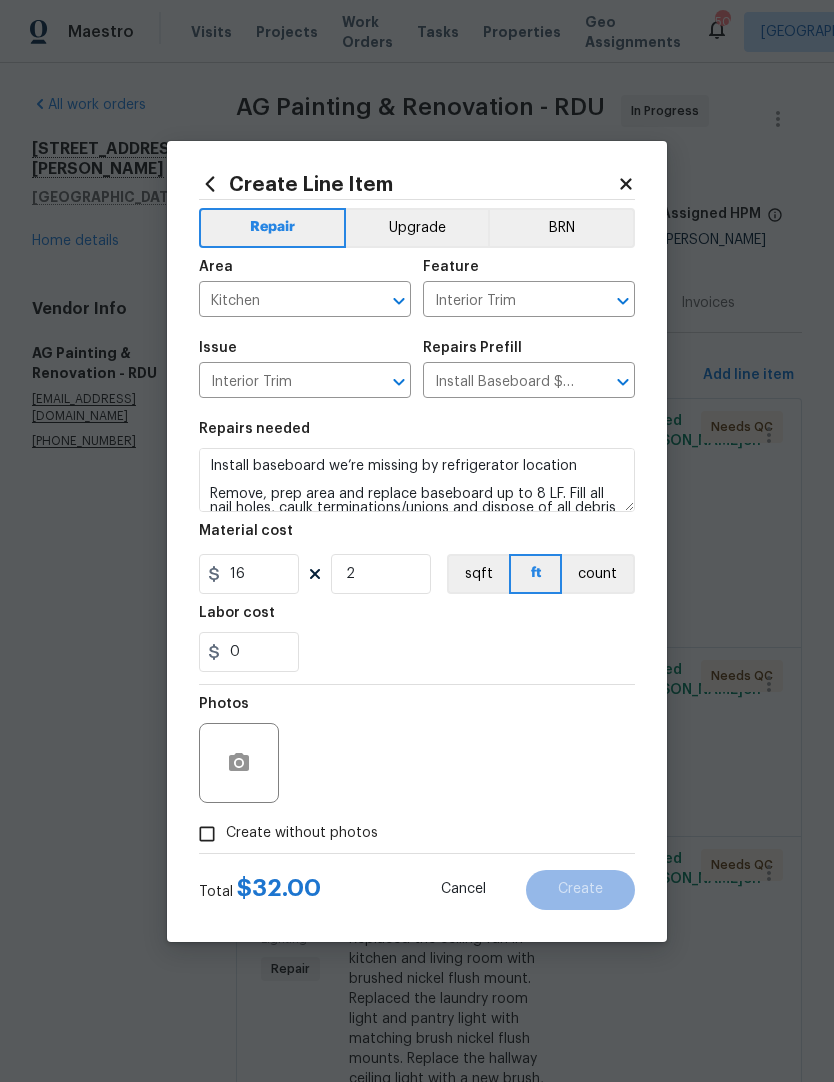 click on "0" at bounding box center (417, 652) 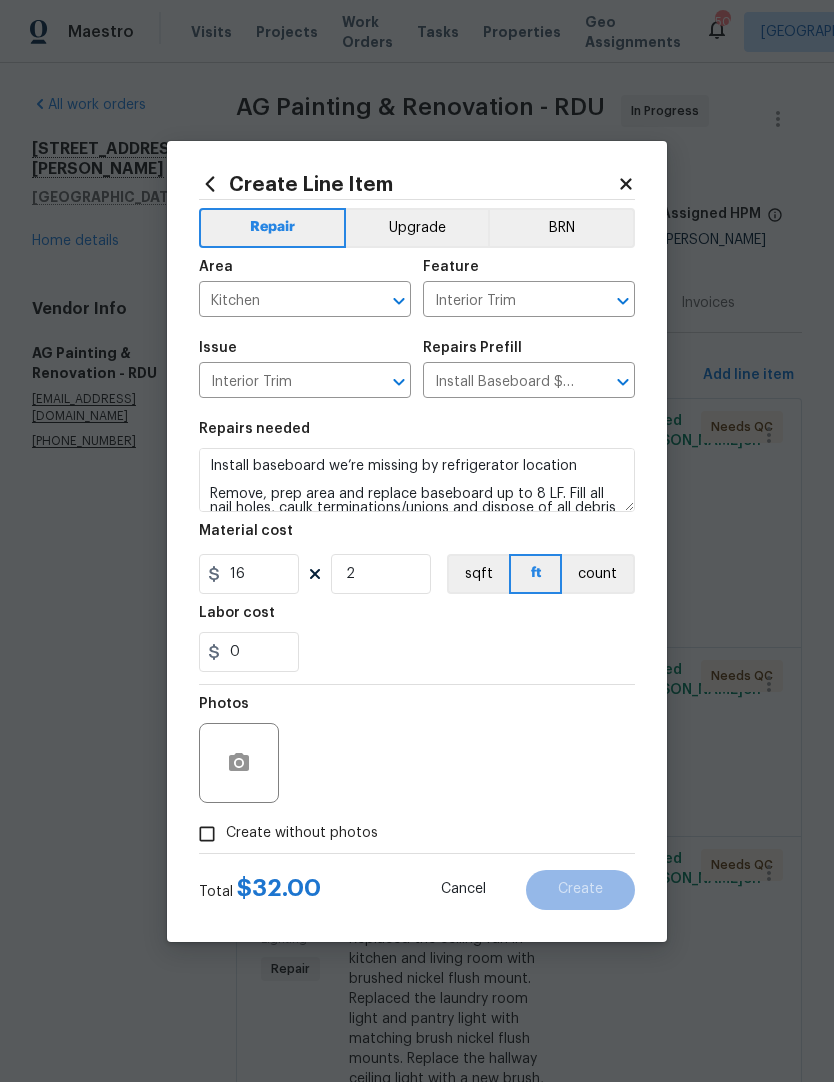 click on "0" at bounding box center (417, 652) 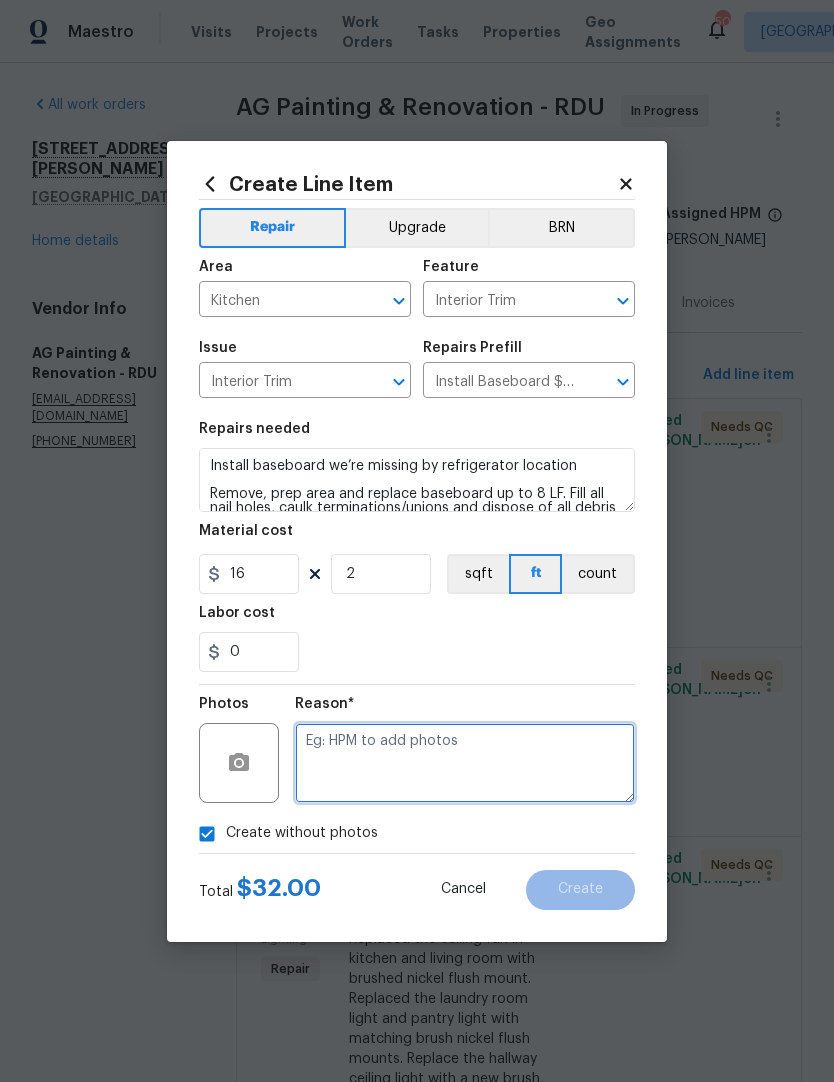 click at bounding box center (465, 763) 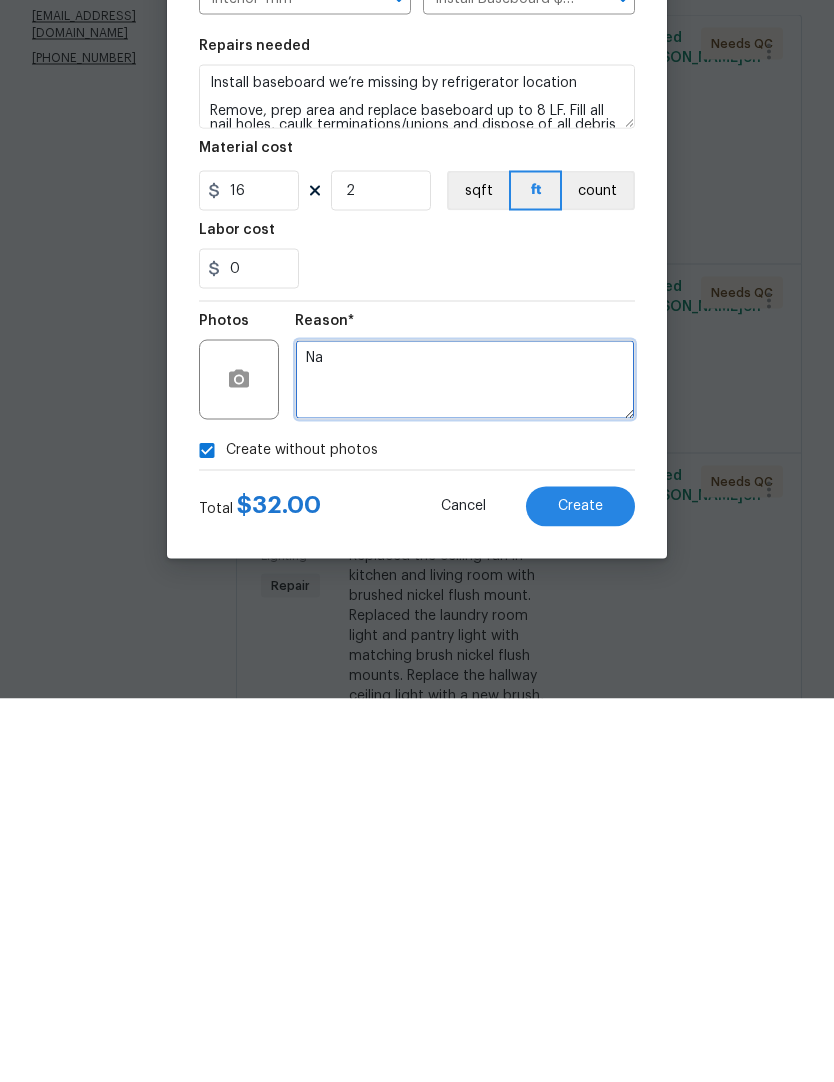 type on "Na" 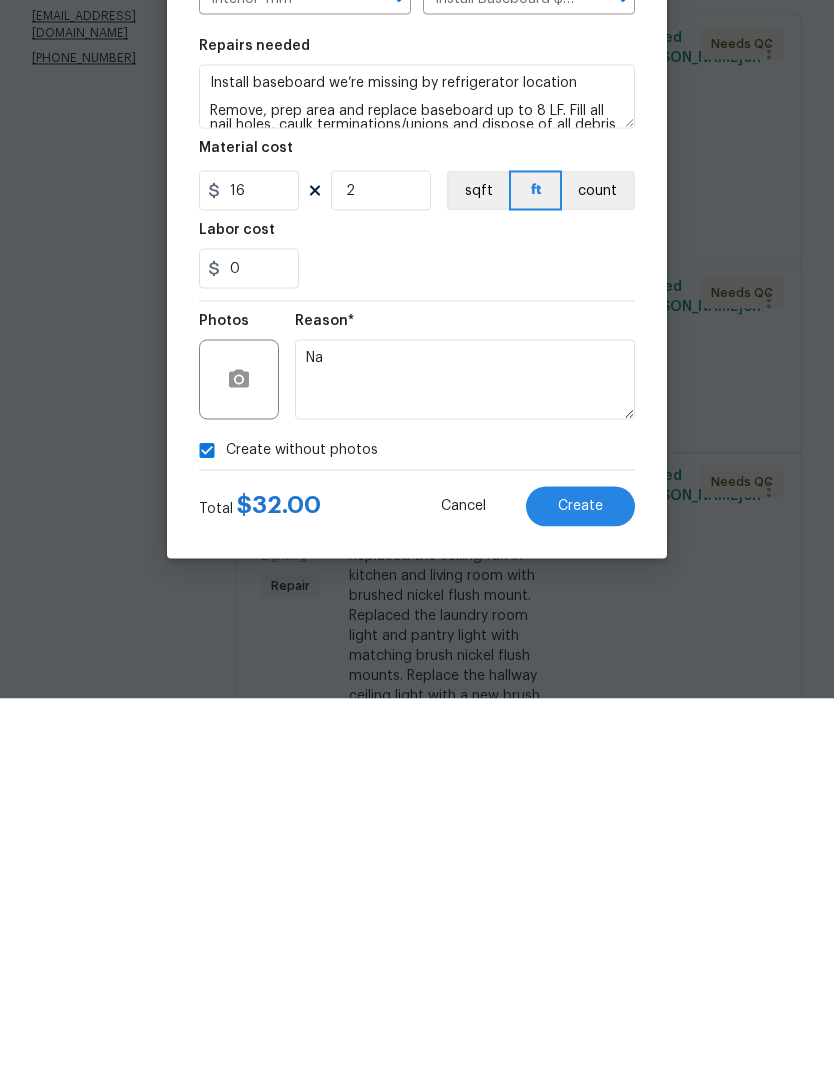 click on "Create without photos" at bounding box center (417, 834) 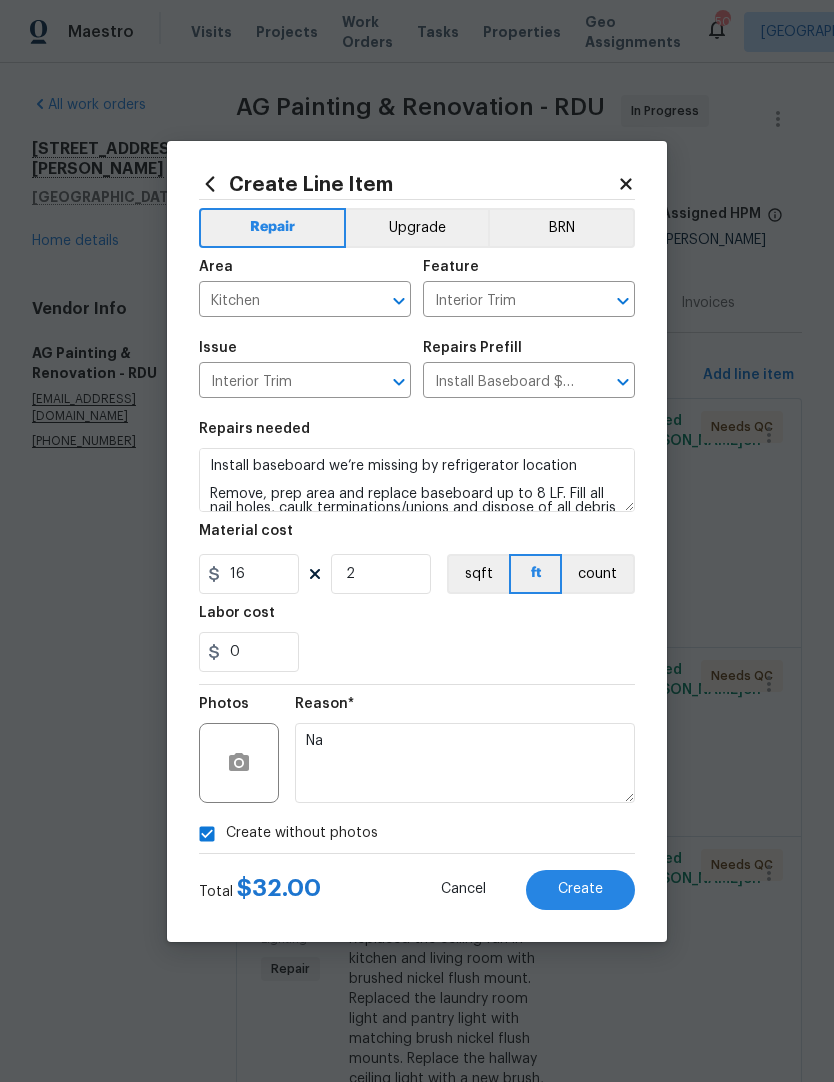 click on "Create" at bounding box center (580, 890) 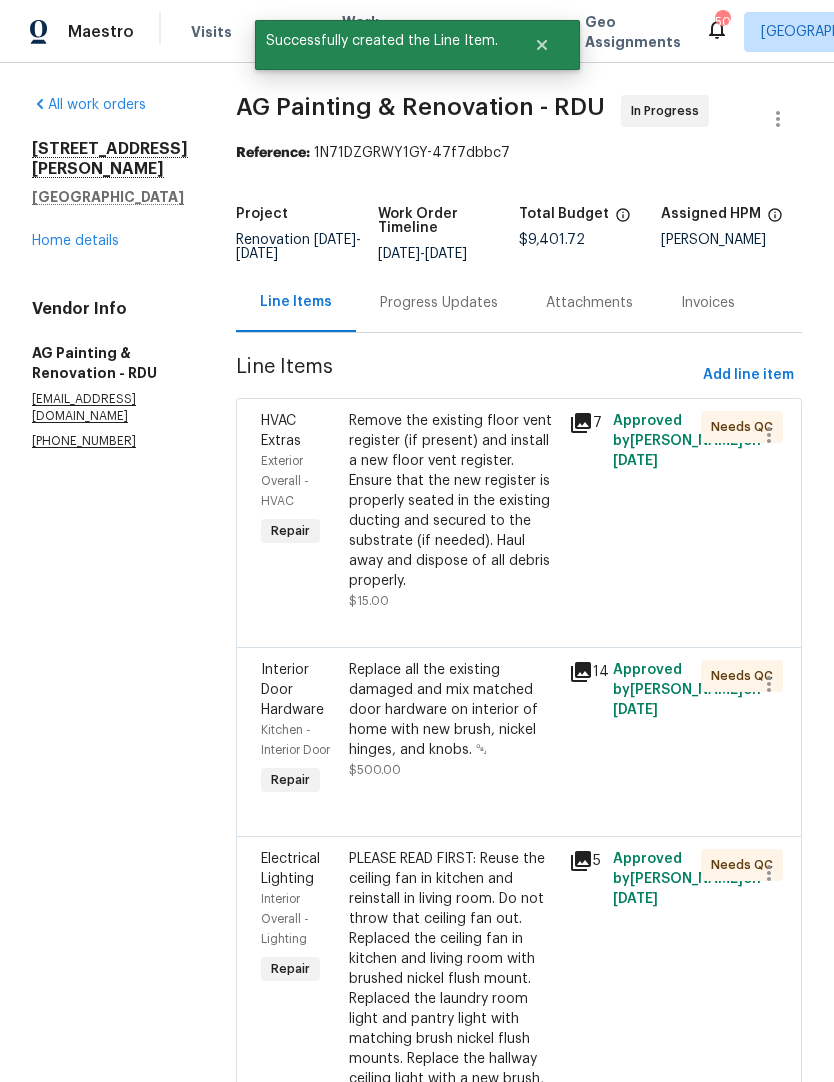 scroll, scrollTop: 0, scrollLeft: 0, axis: both 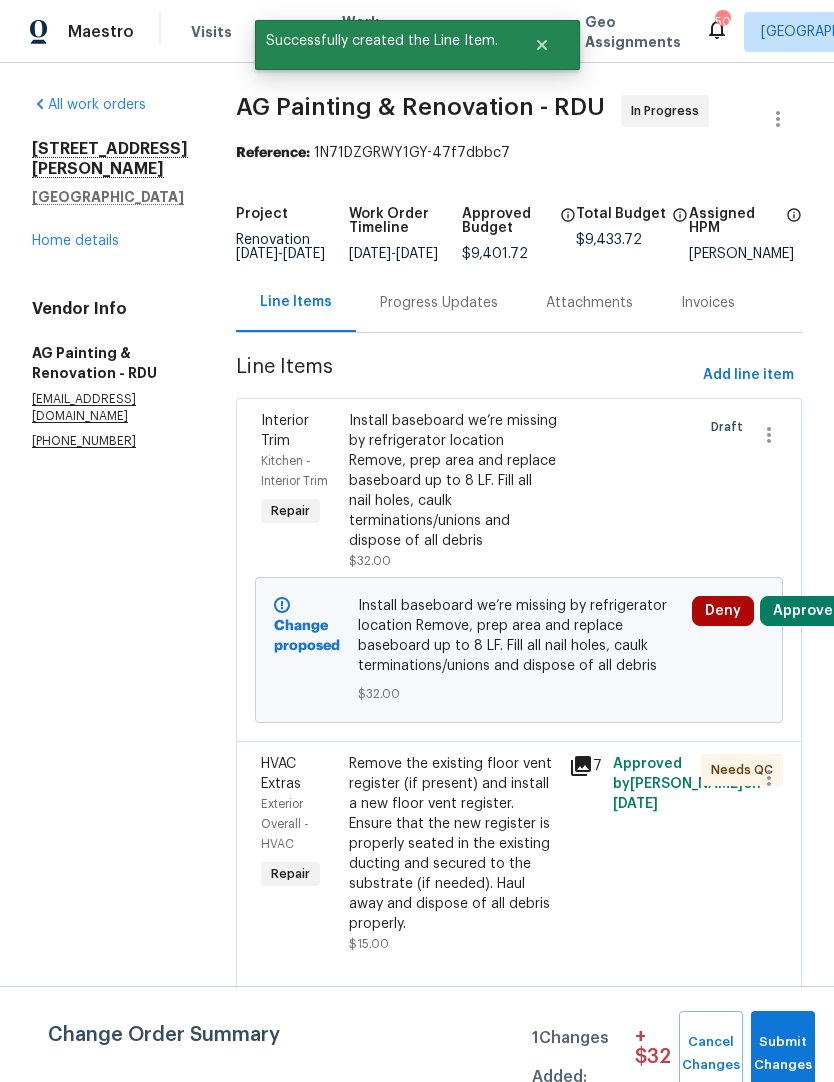 click on "Approve" at bounding box center [803, 611] 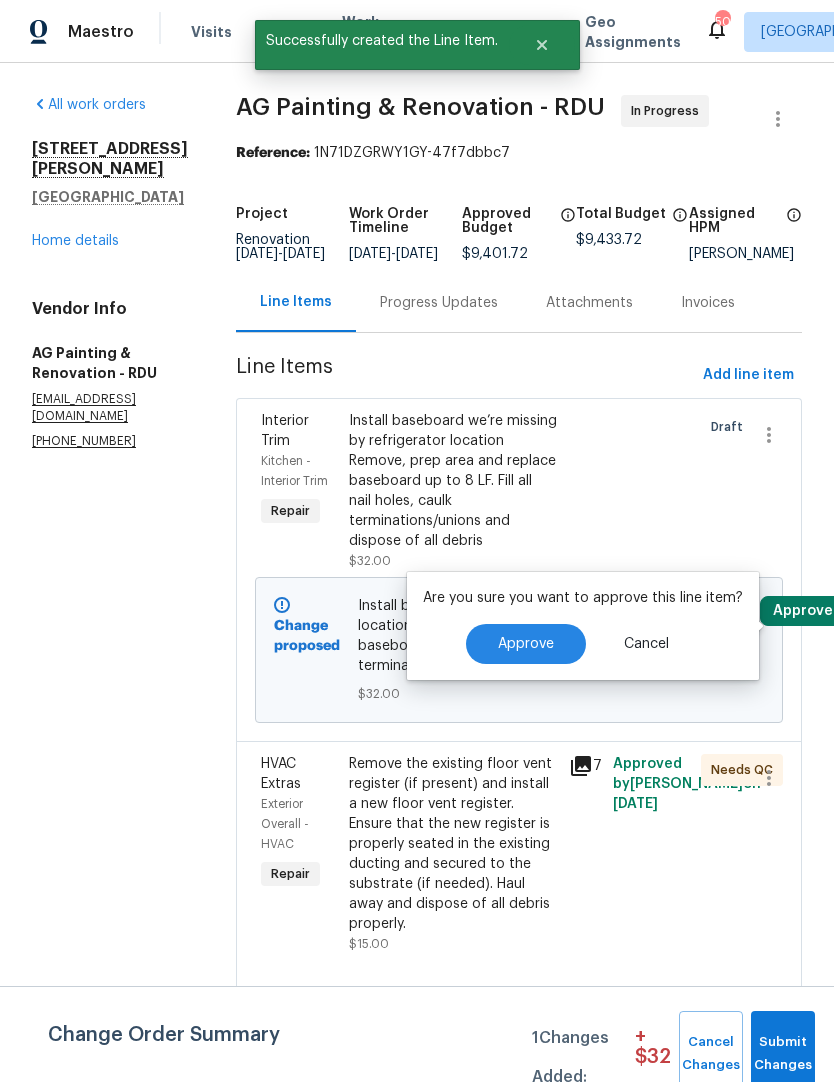 click on "Approve" at bounding box center (526, 644) 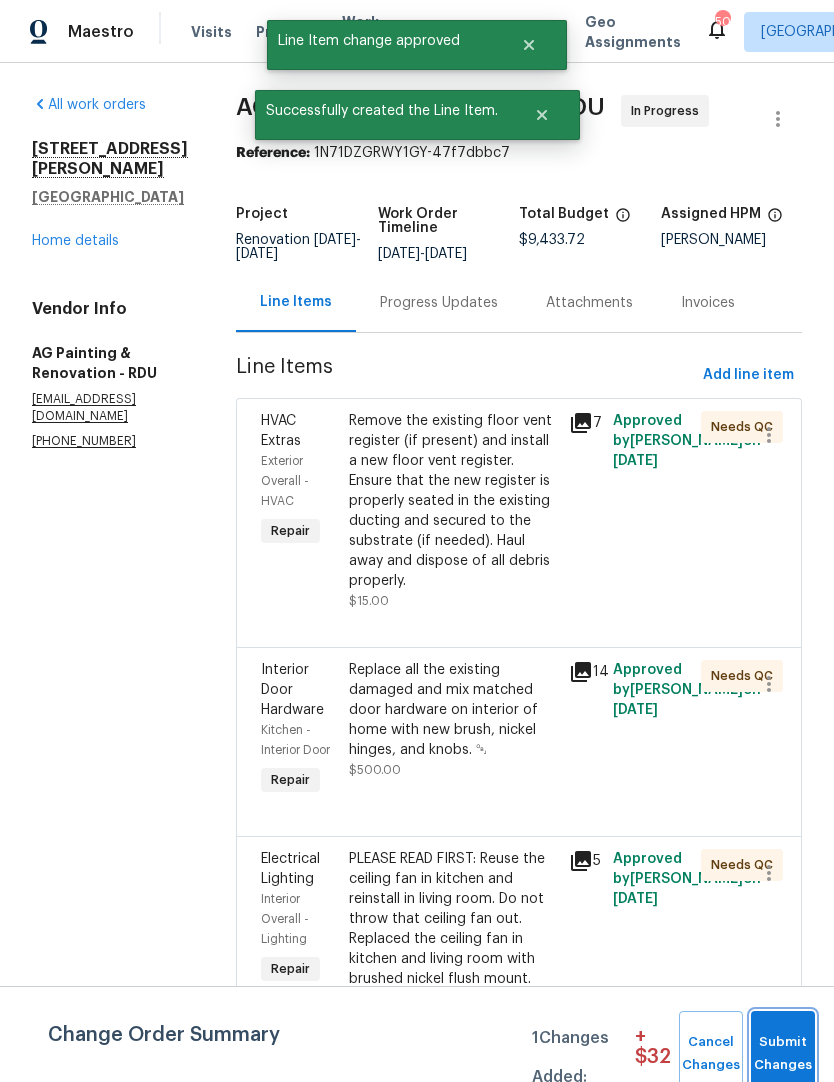 click on "Submit Changes" at bounding box center [783, 1054] 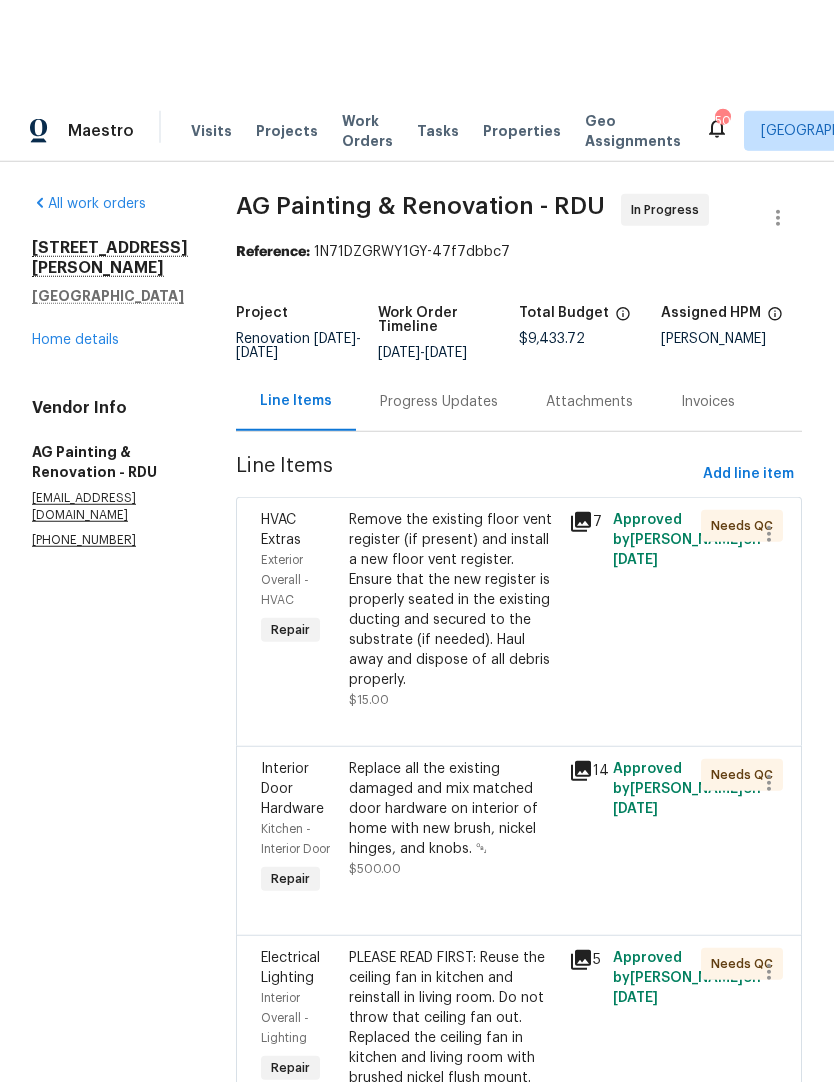 scroll, scrollTop: 0, scrollLeft: 0, axis: both 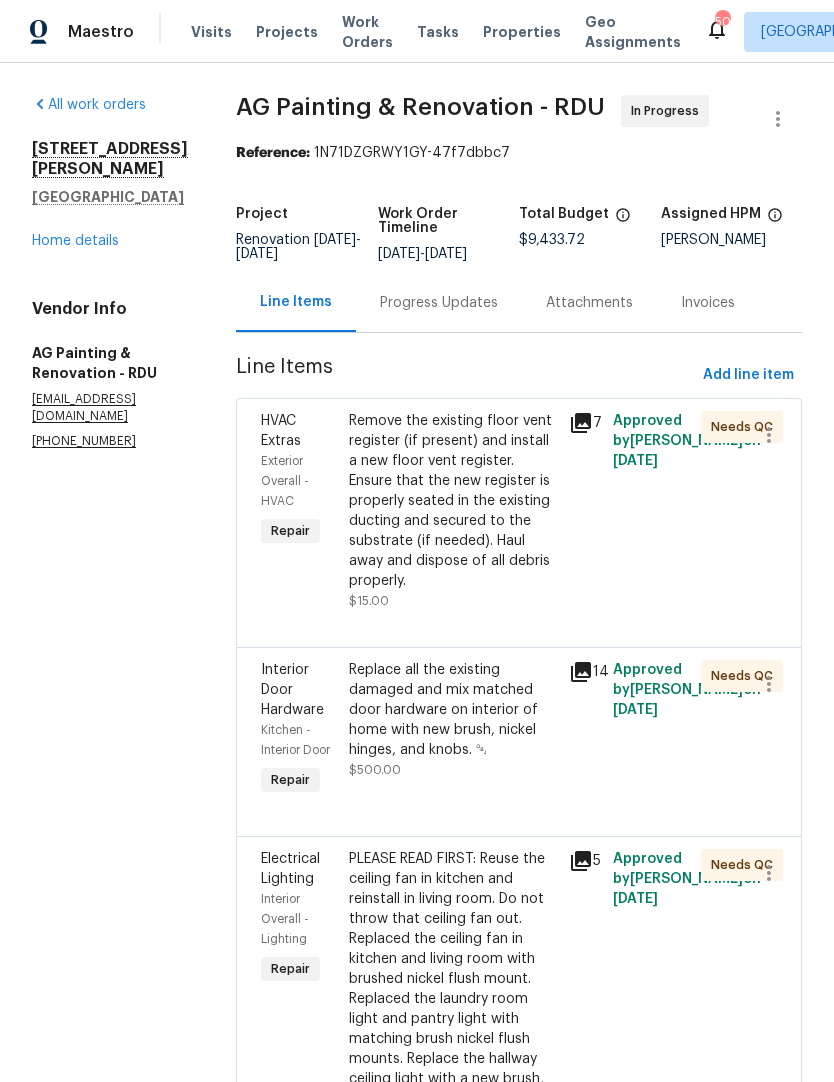 click on "Home details" at bounding box center (75, 241) 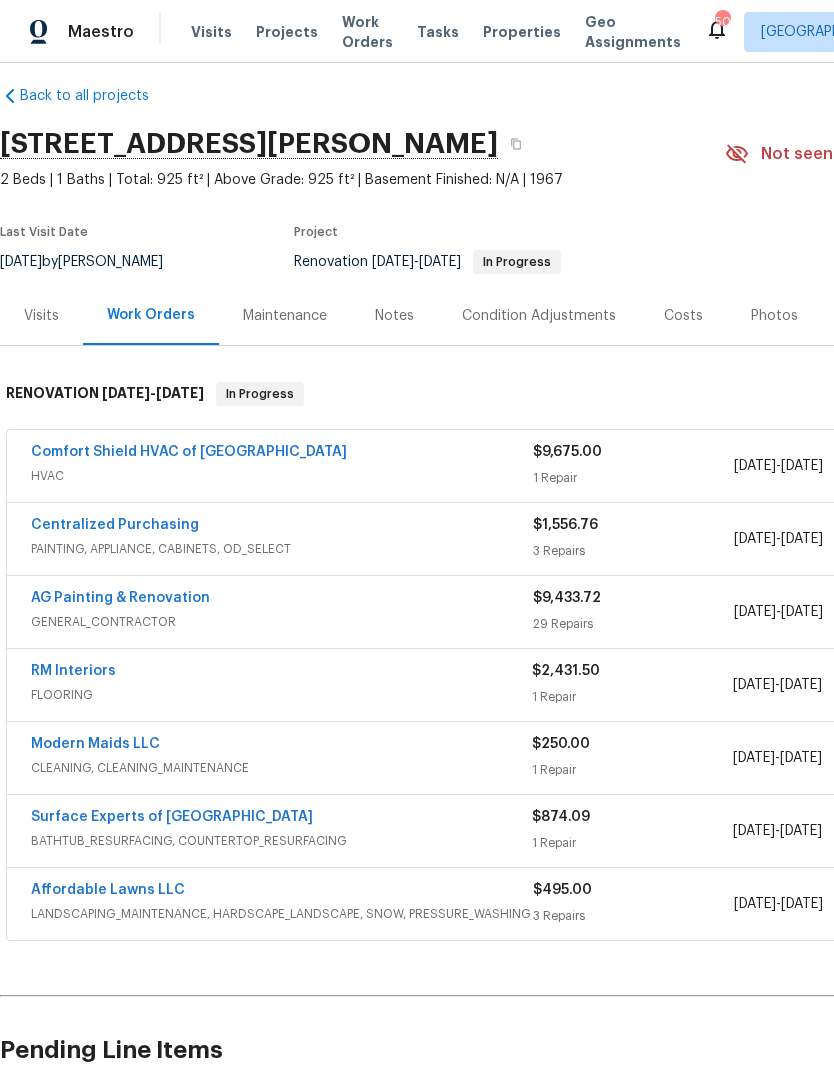 scroll, scrollTop: 17, scrollLeft: 0, axis: vertical 